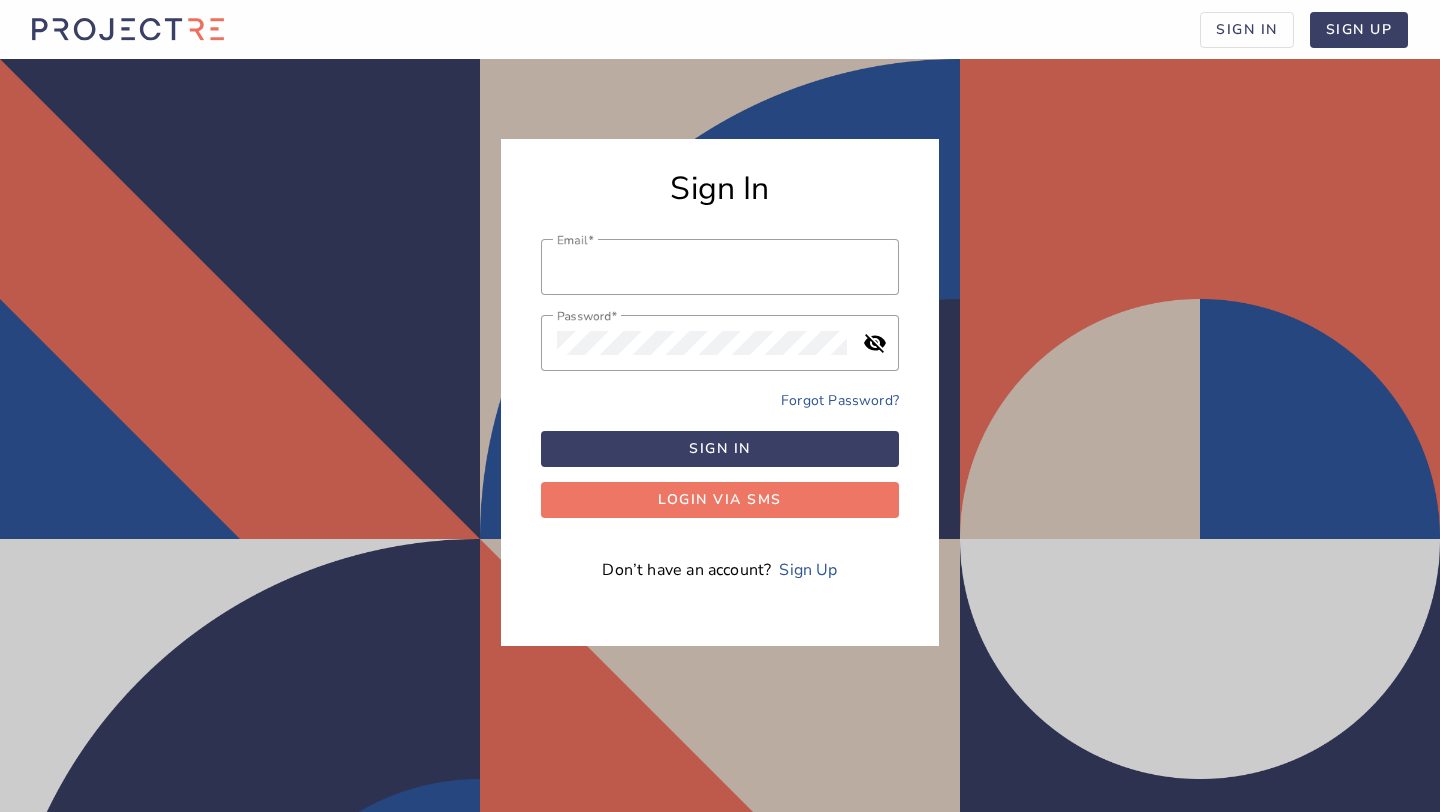 scroll, scrollTop: 0, scrollLeft: 0, axis: both 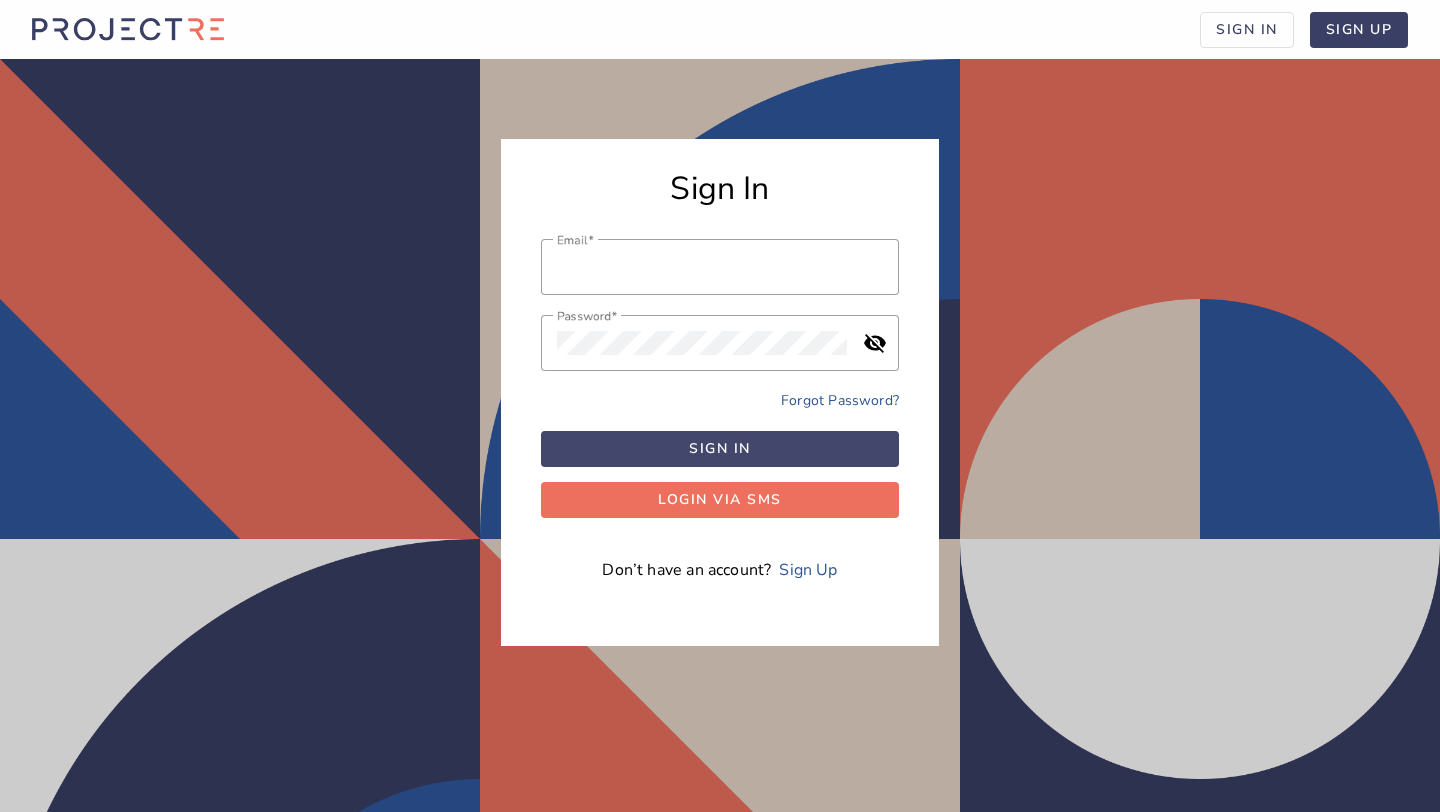 type on "[EMAIL]" 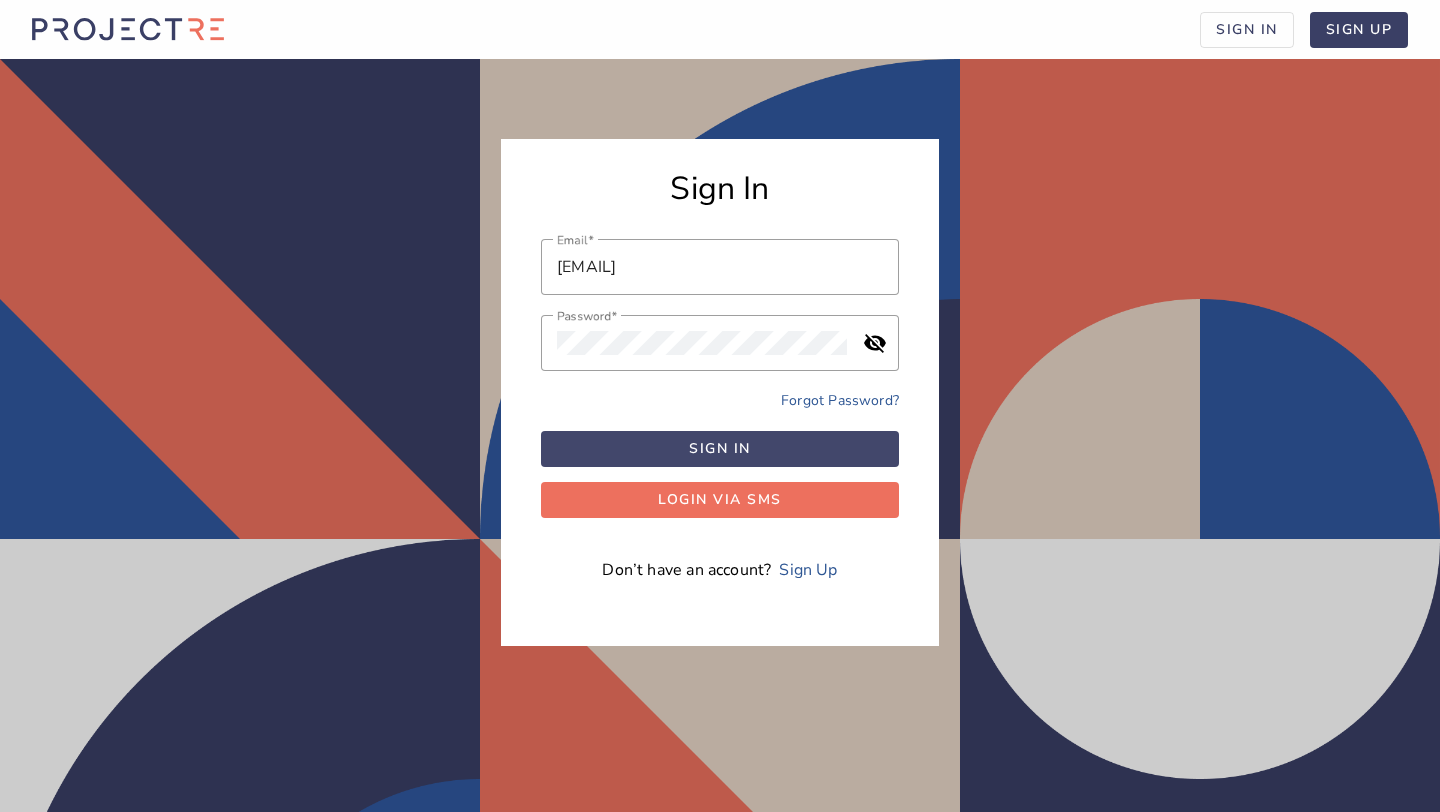 click at bounding box center (720, 449) 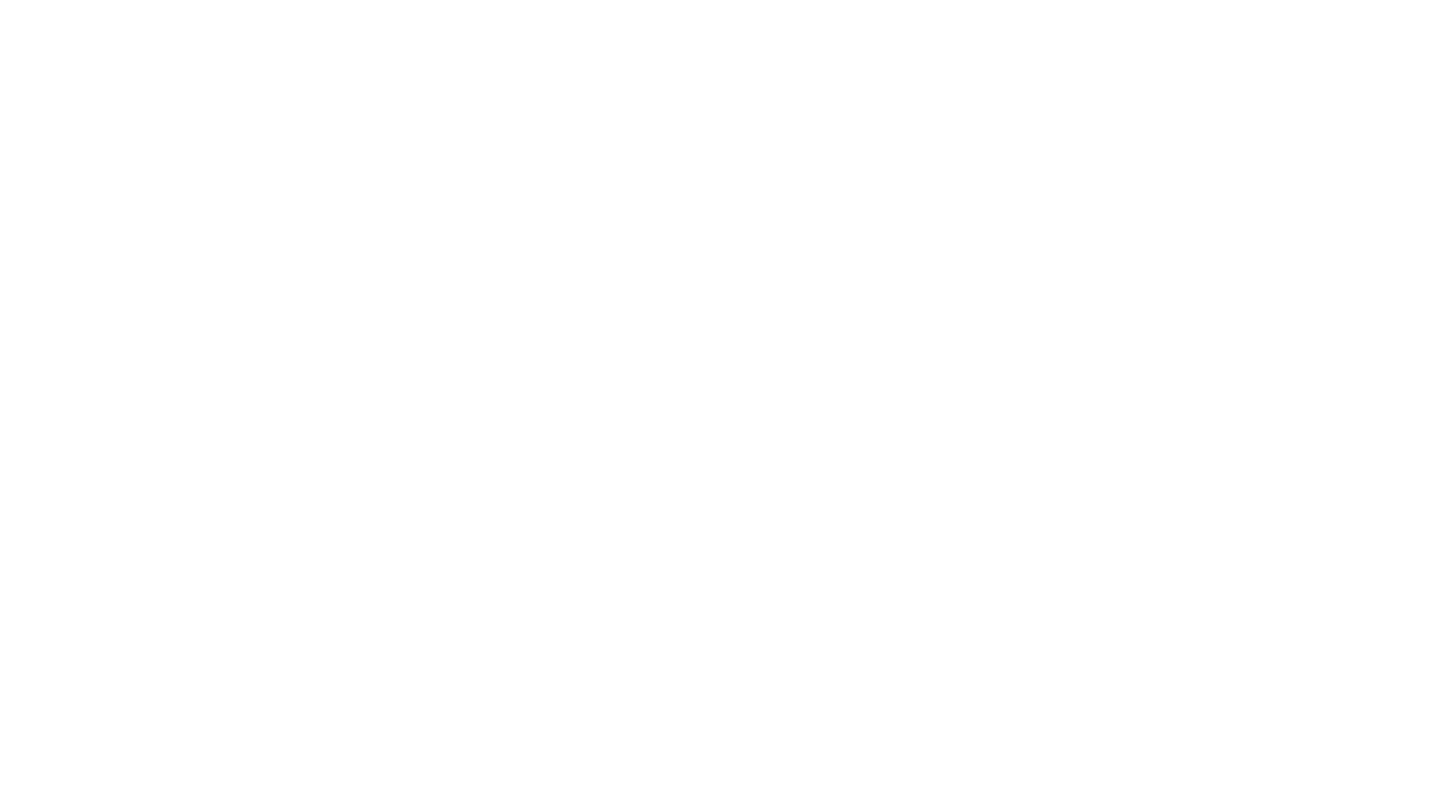 scroll, scrollTop: 0, scrollLeft: 0, axis: both 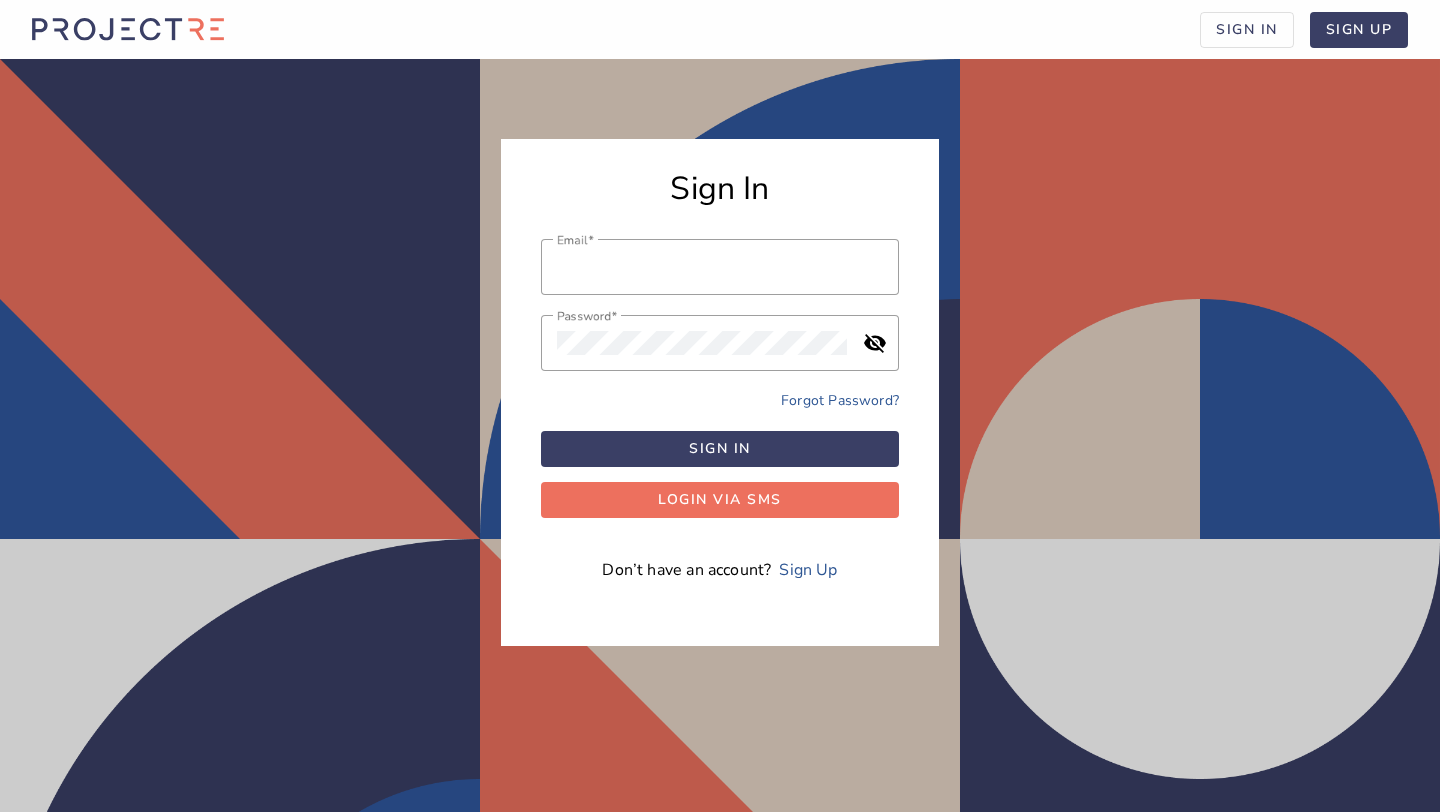 type on "[EMAIL]" 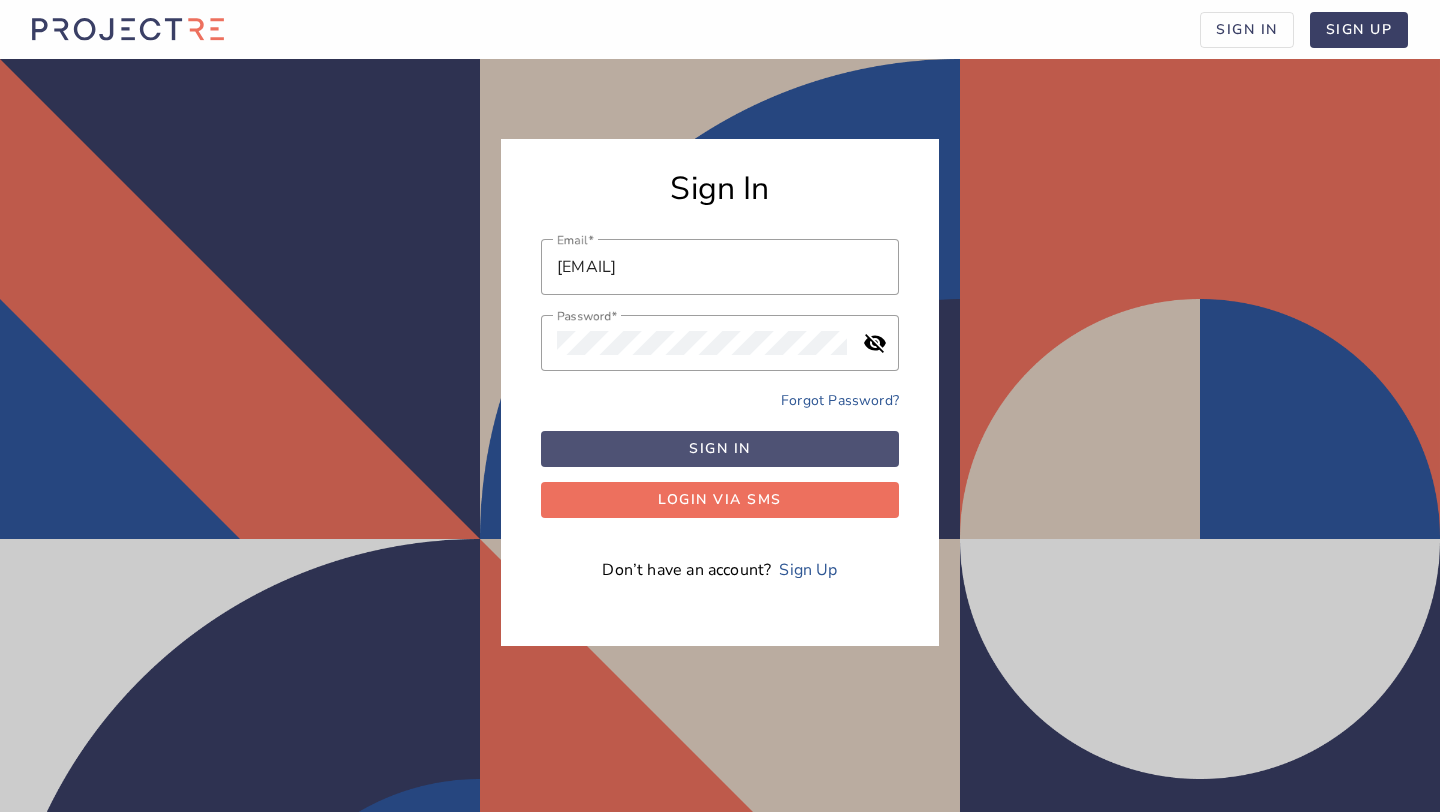 click at bounding box center [720, 449] 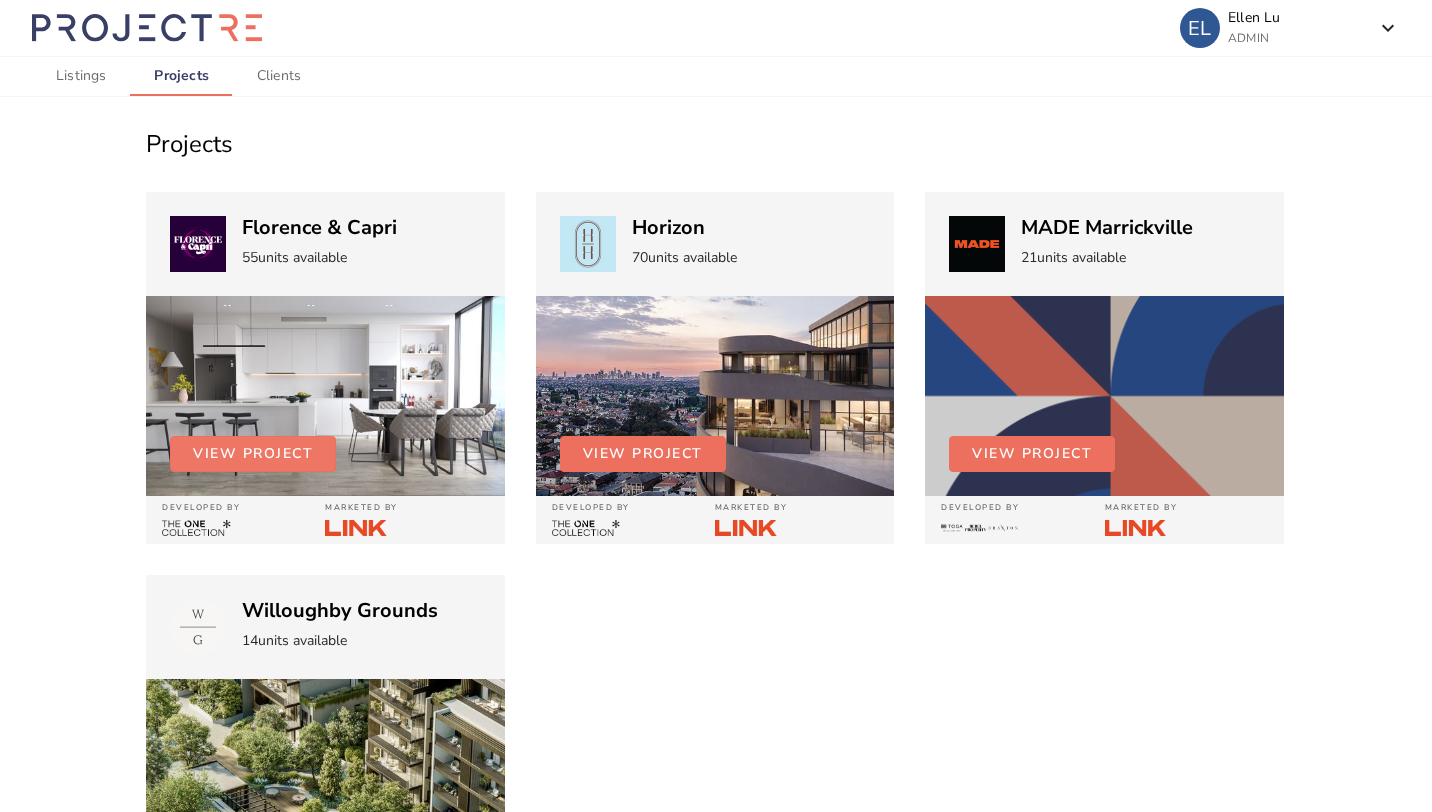 click at bounding box center (253, 454) 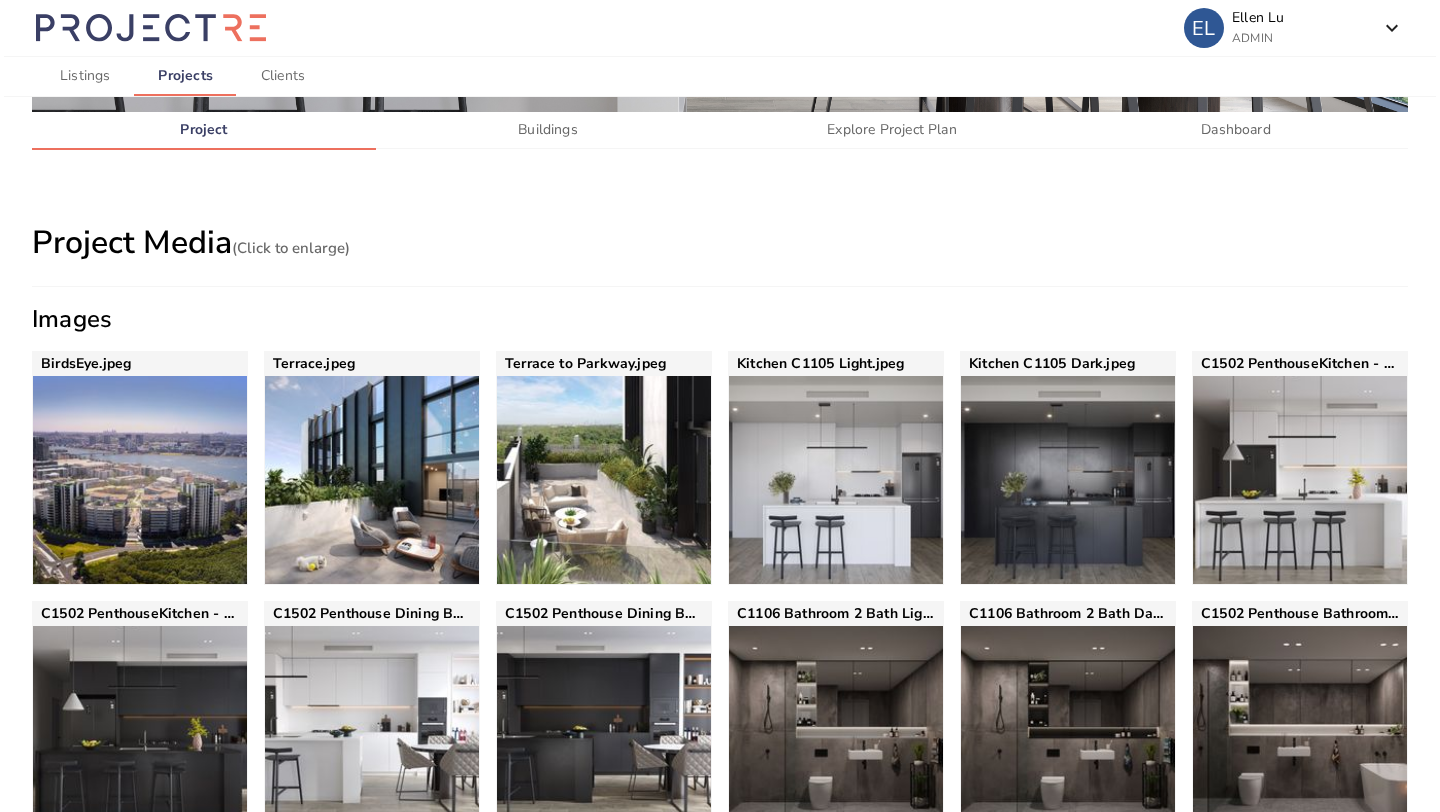 scroll, scrollTop: 280, scrollLeft: 0, axis: vertical 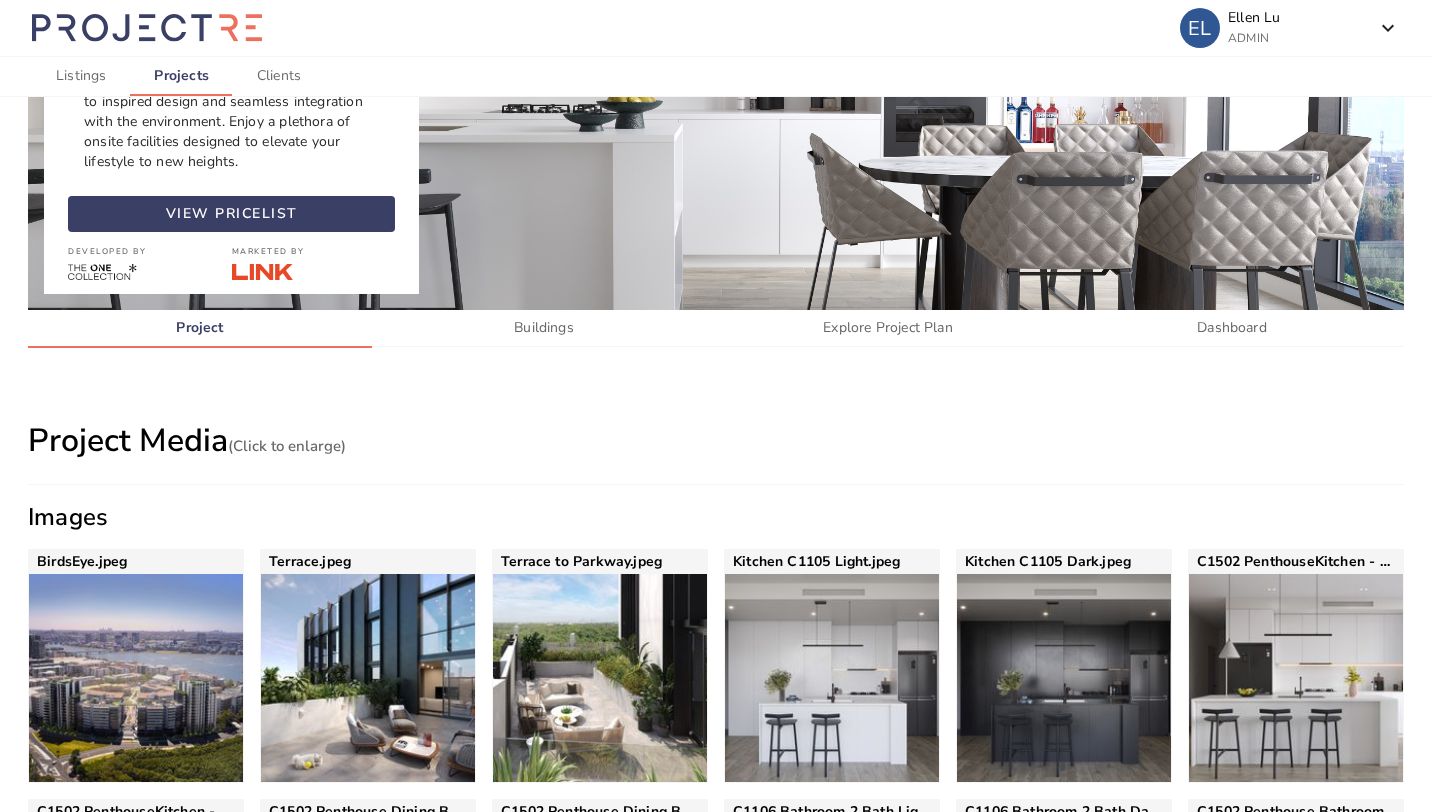 click on "Explore Project Plan" at bounding box center (888, 328) 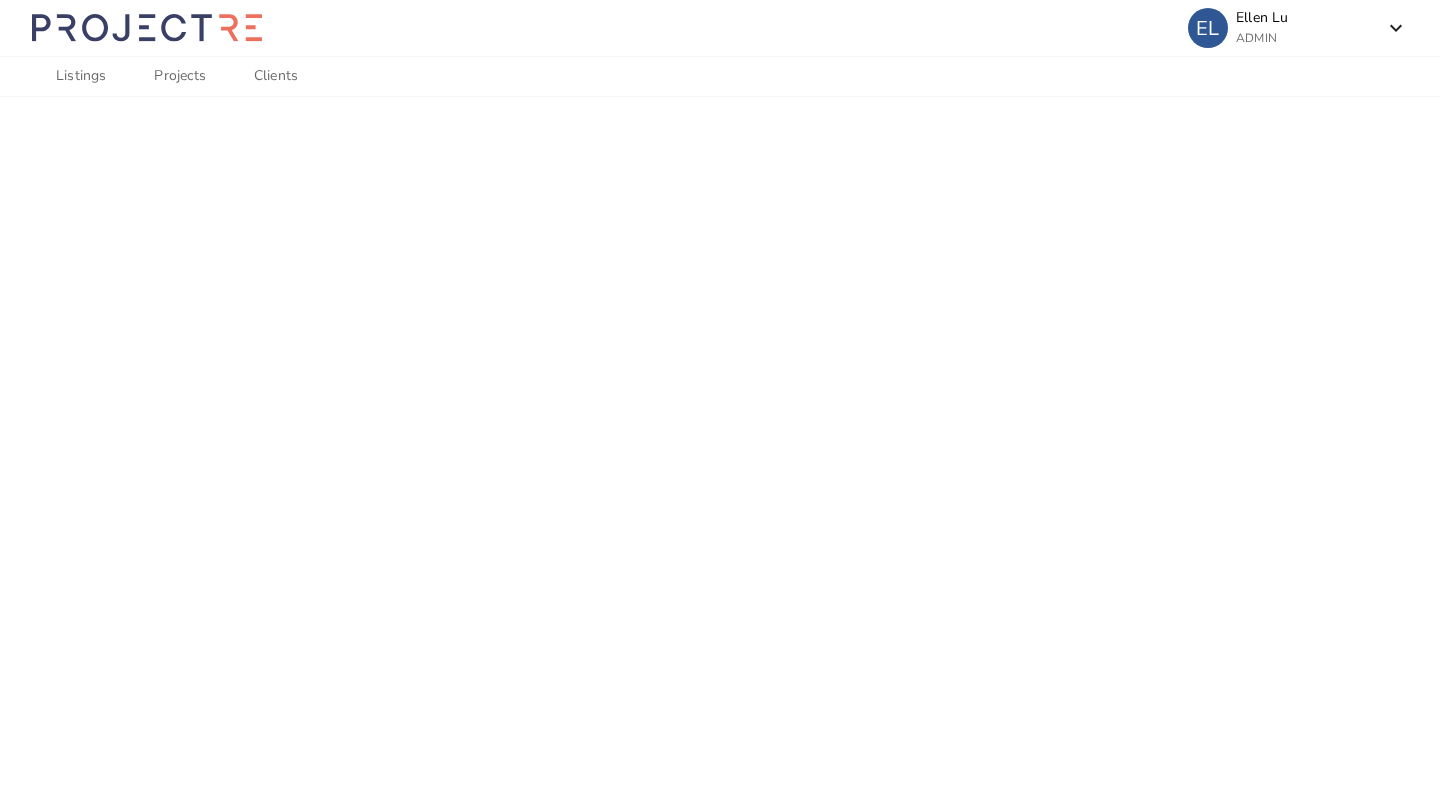 scroll, scrollTop: 0, scrollLeft: 0, axis: both 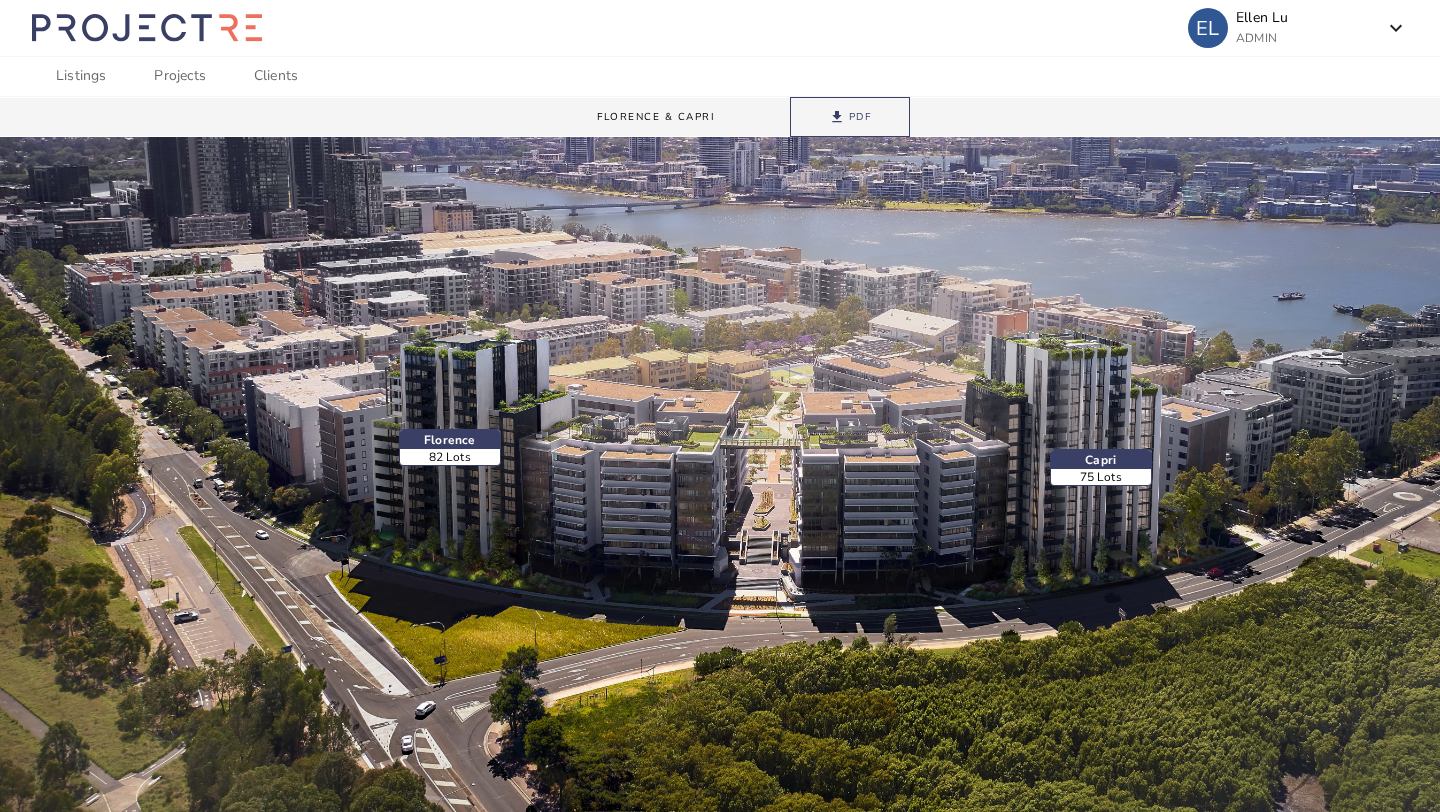 click on "Capri 75 Lots clear" at bounding box center [1101, 467] 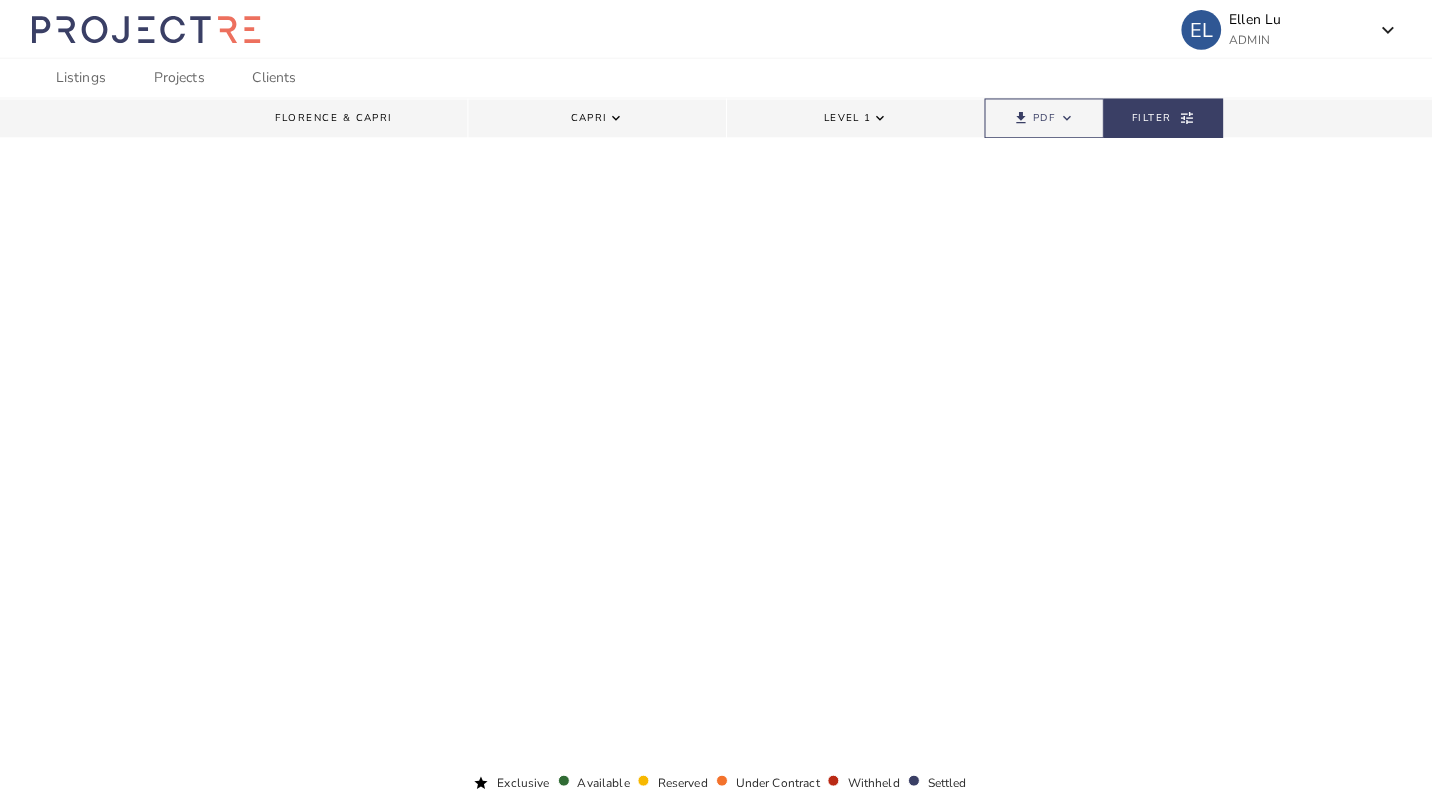 scroll, scrollTop: 0, scrollLeft: 0, axis: both 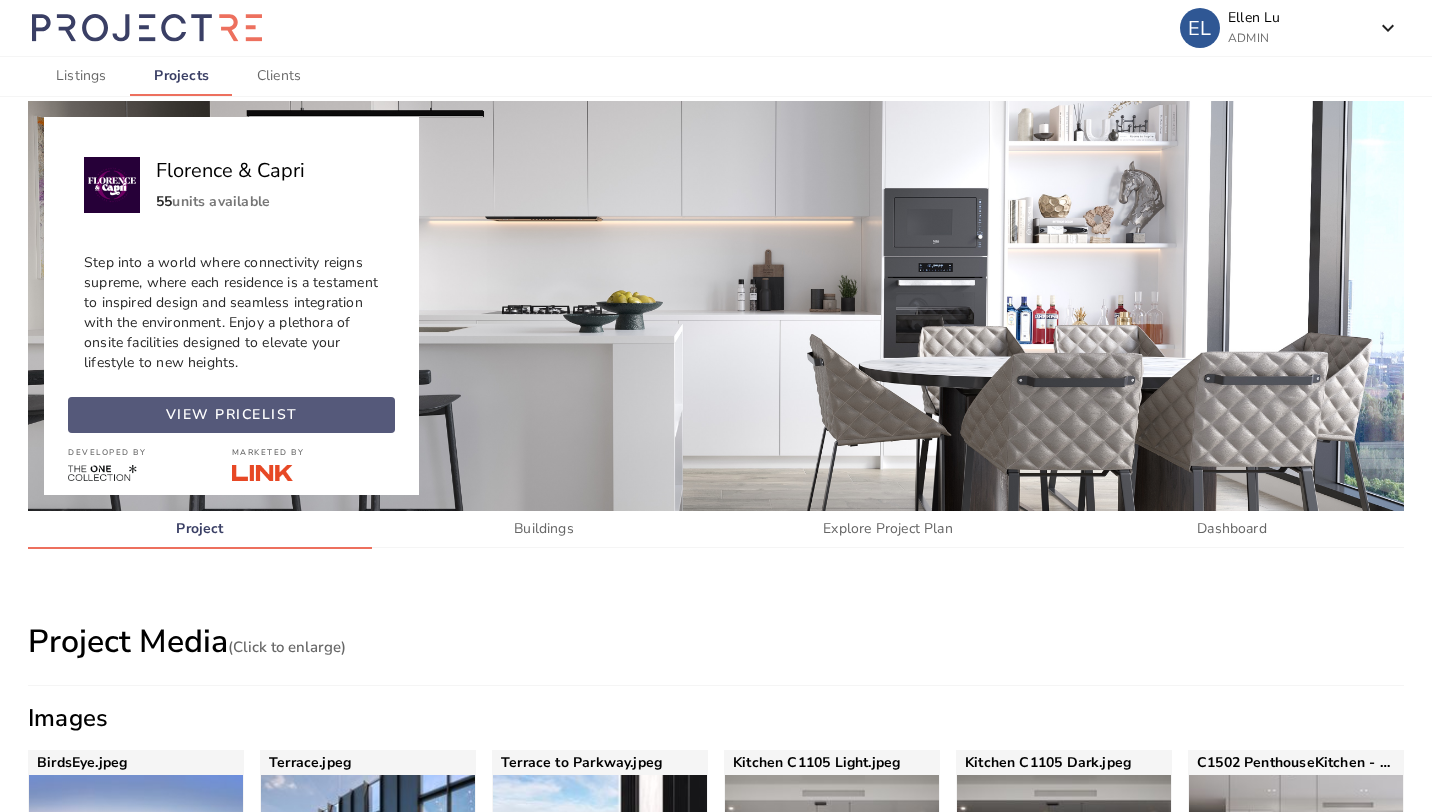 click on "view pricelist" at bounding box center [232, 415] 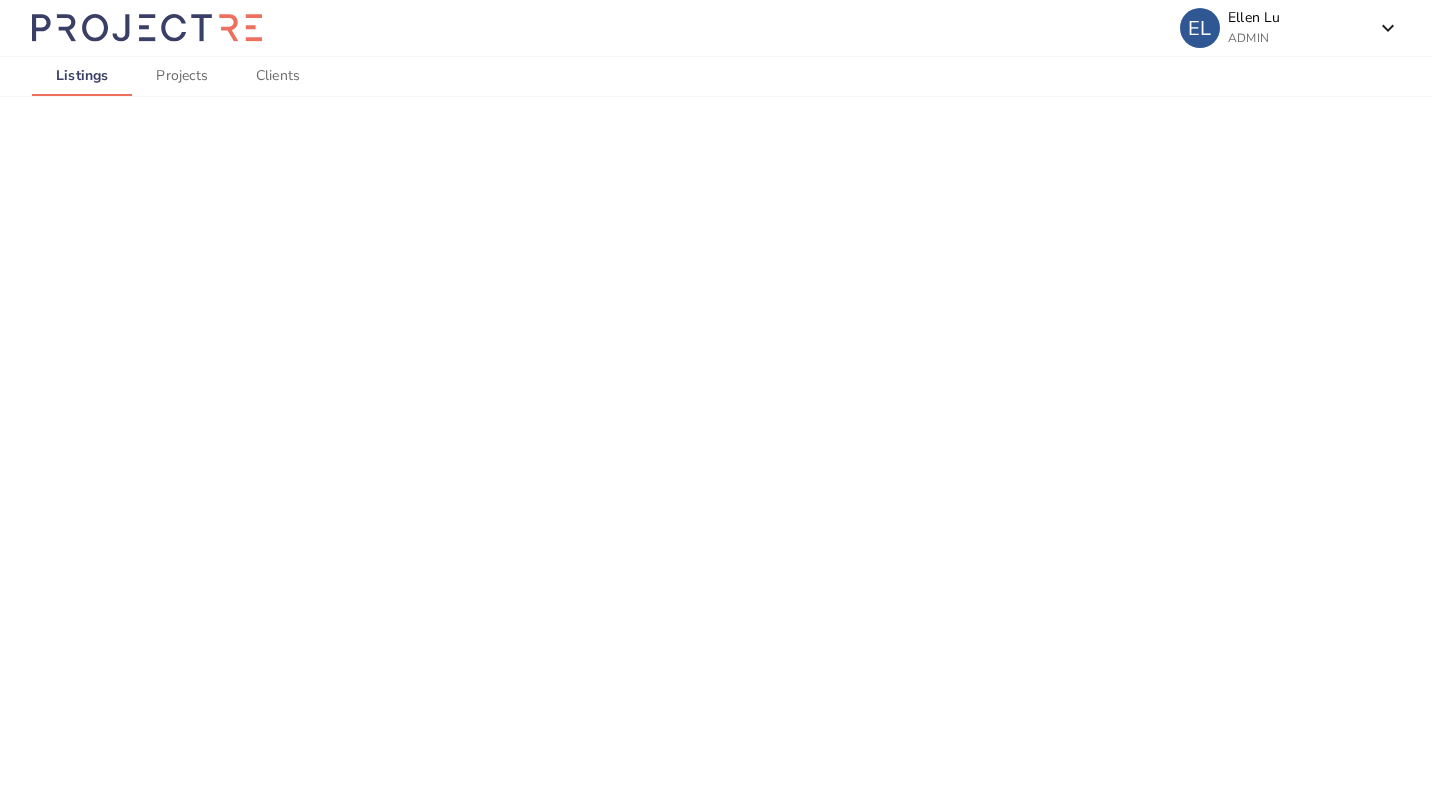 scroll, scrollTop: 0, scrollLeft: 0, axis: both 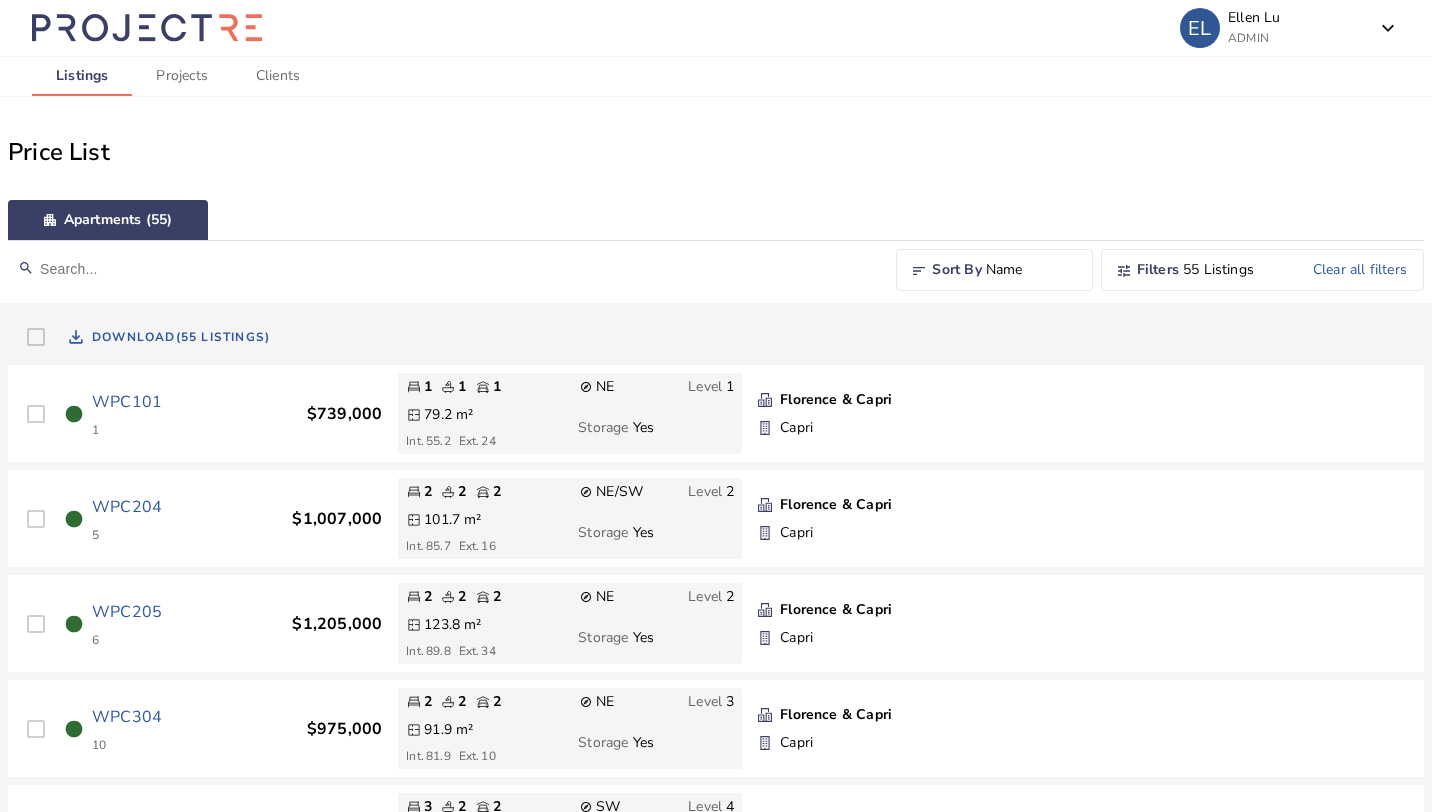 click at bounding box center (444, 269) 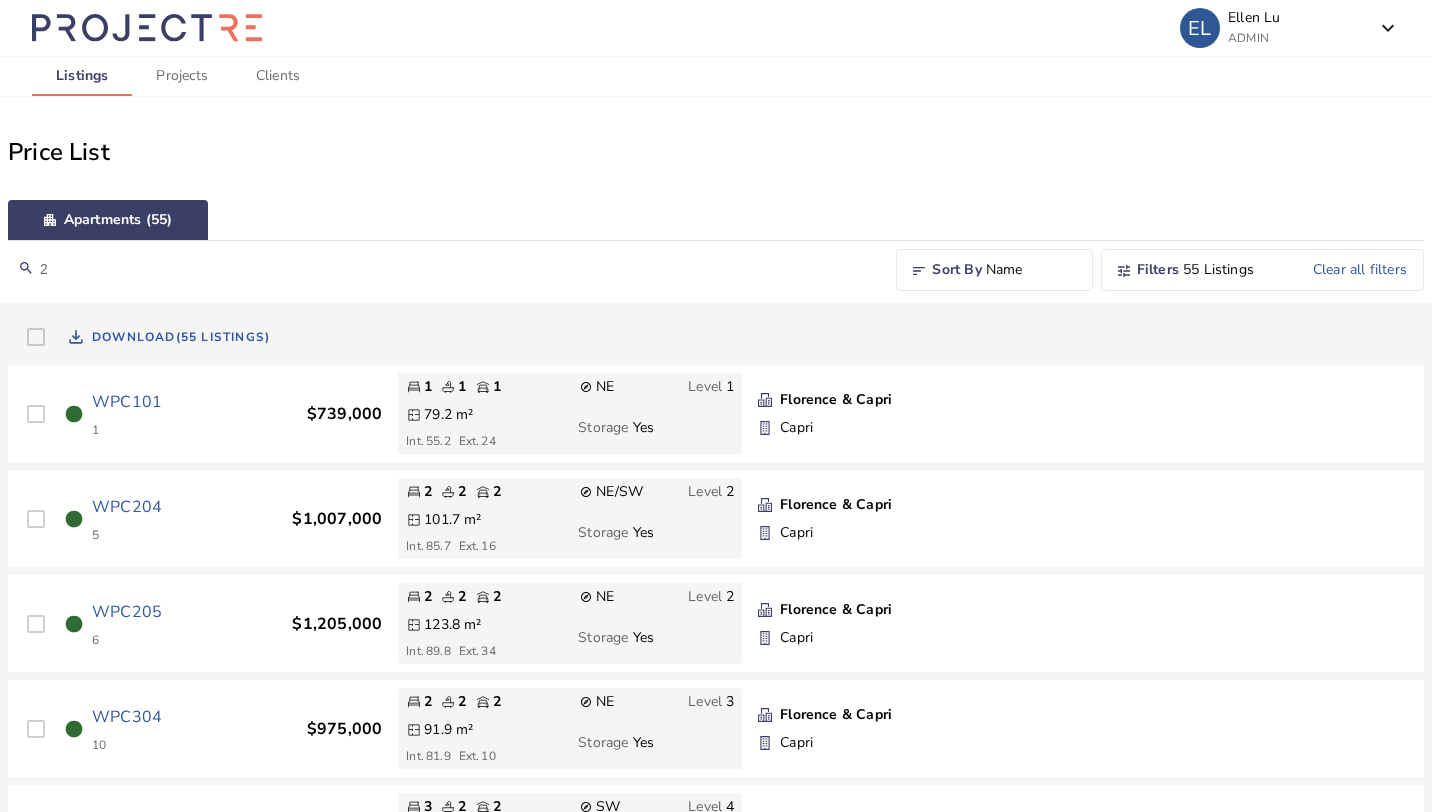 type on "2" 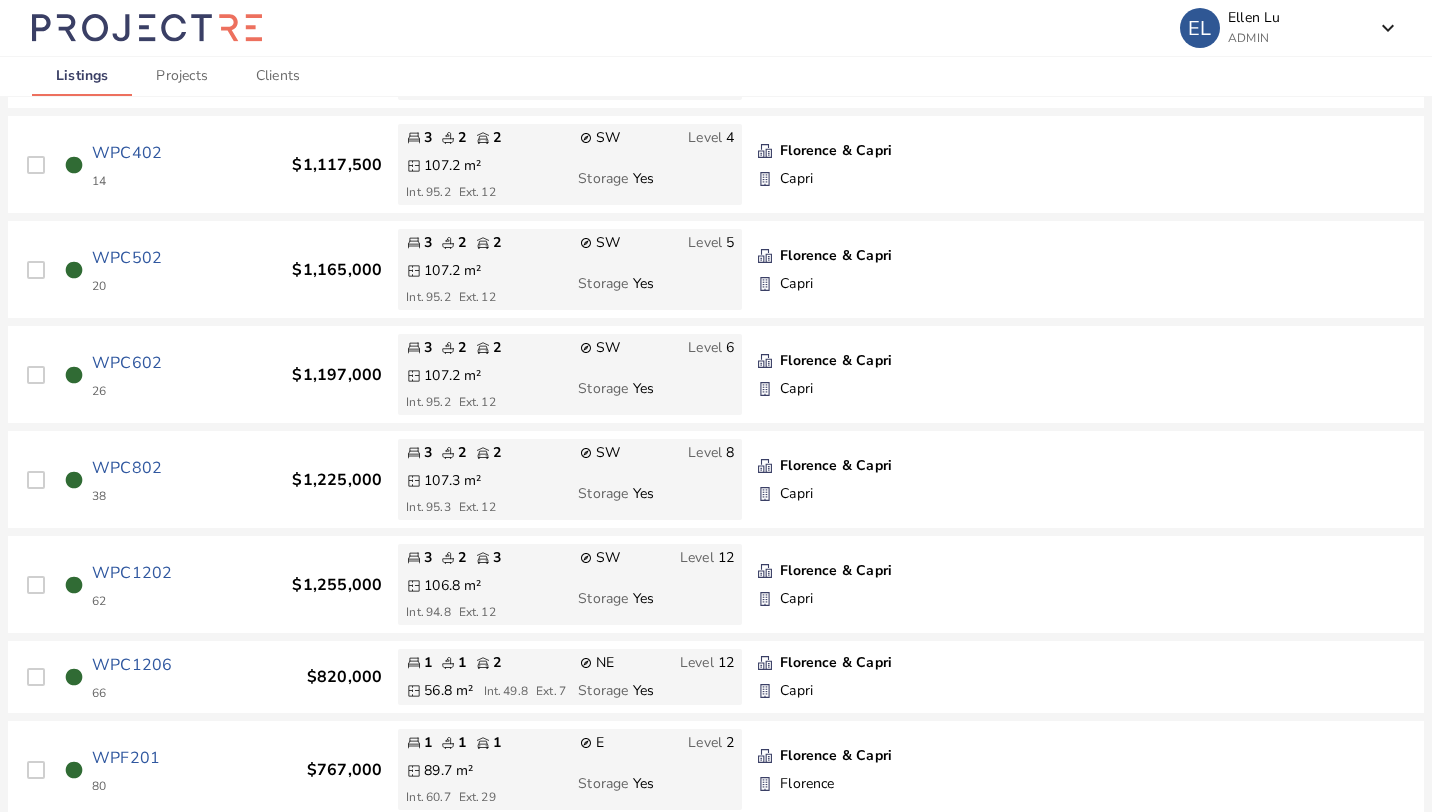 scroll, scrollTop: 0, scrollLeft: 0, axis: both 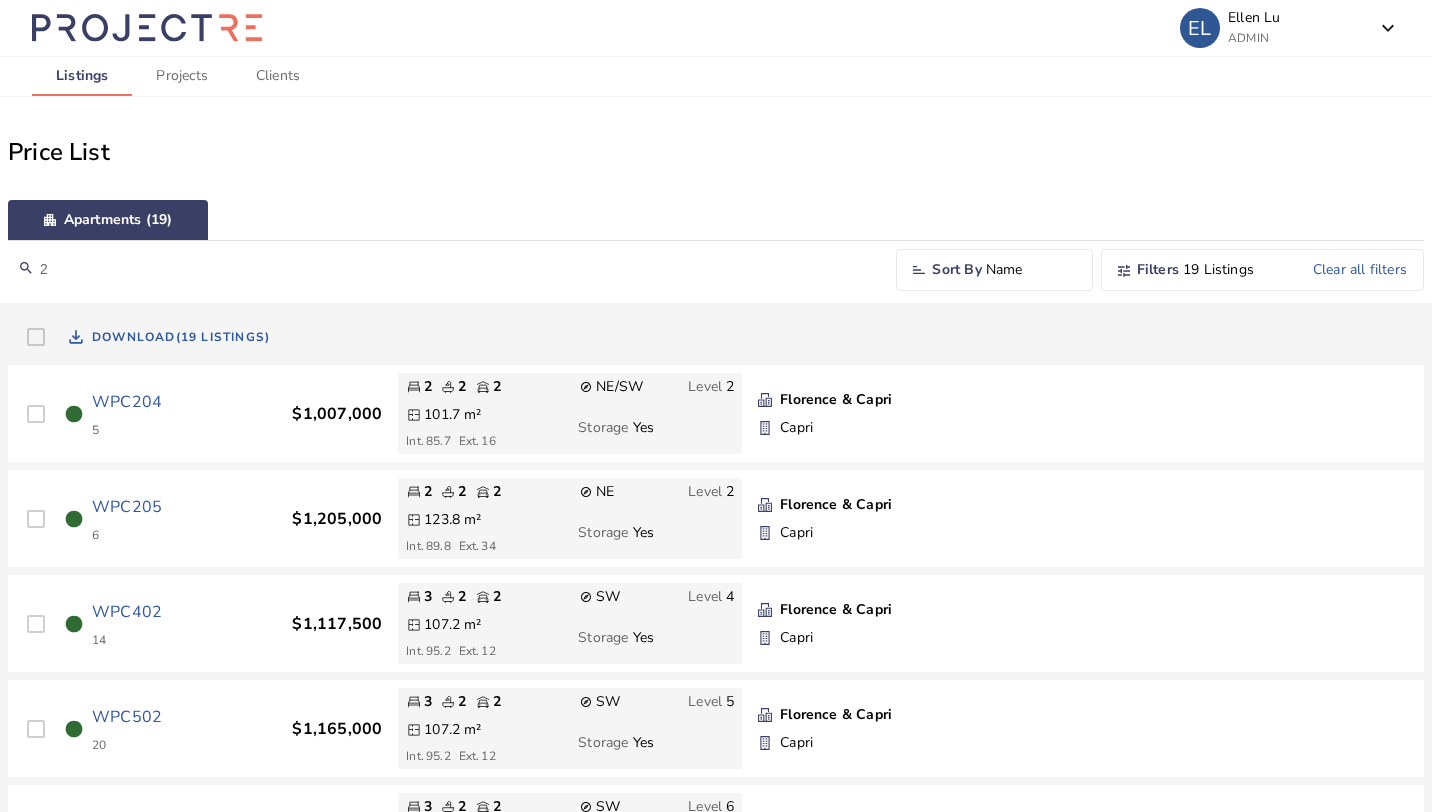 click on "2" at bounding box center (444, 269) 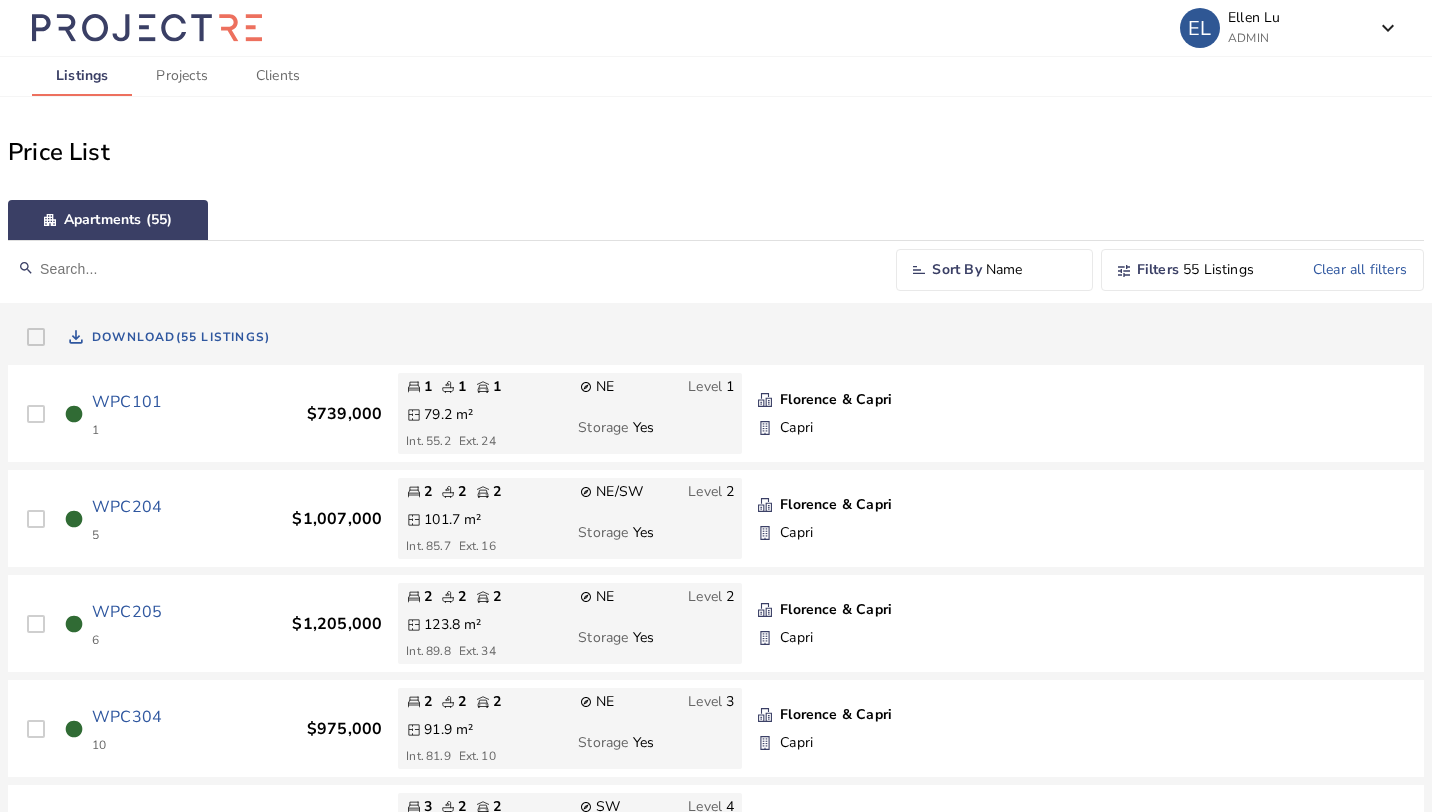 type 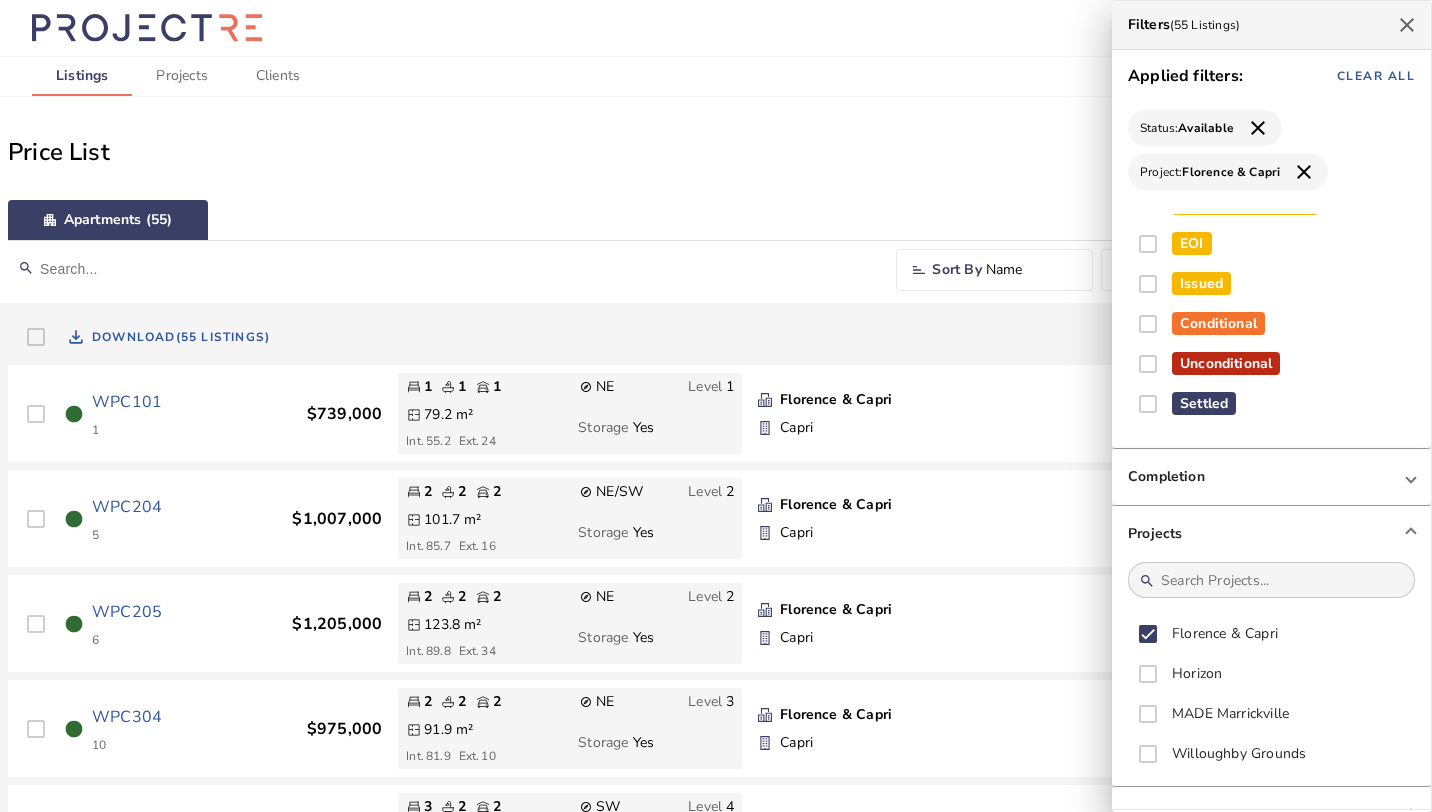 scroll, scrollTop: 807, scrollLeft: 0, axis: vertical 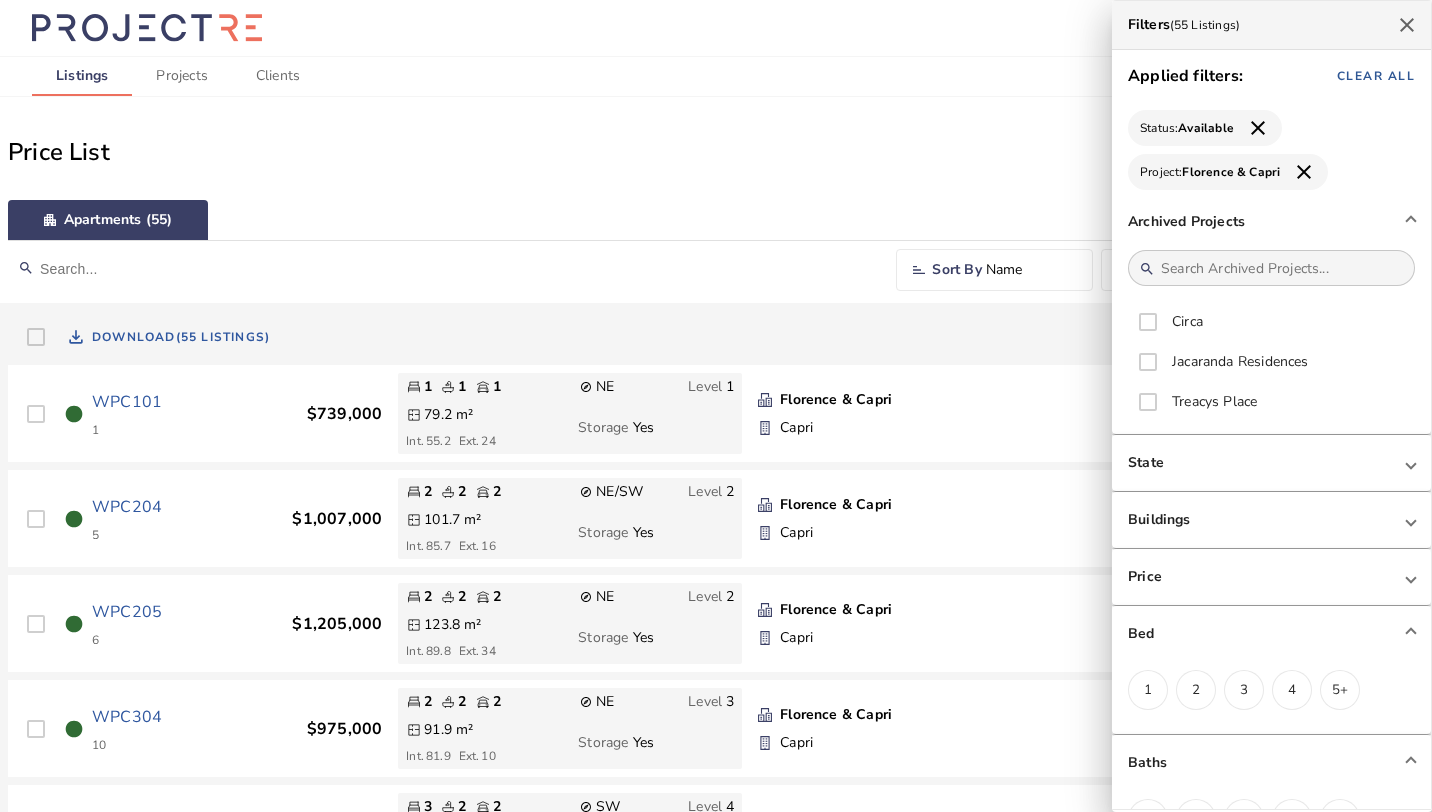 click on "2" at bounding box center (1196, 690) 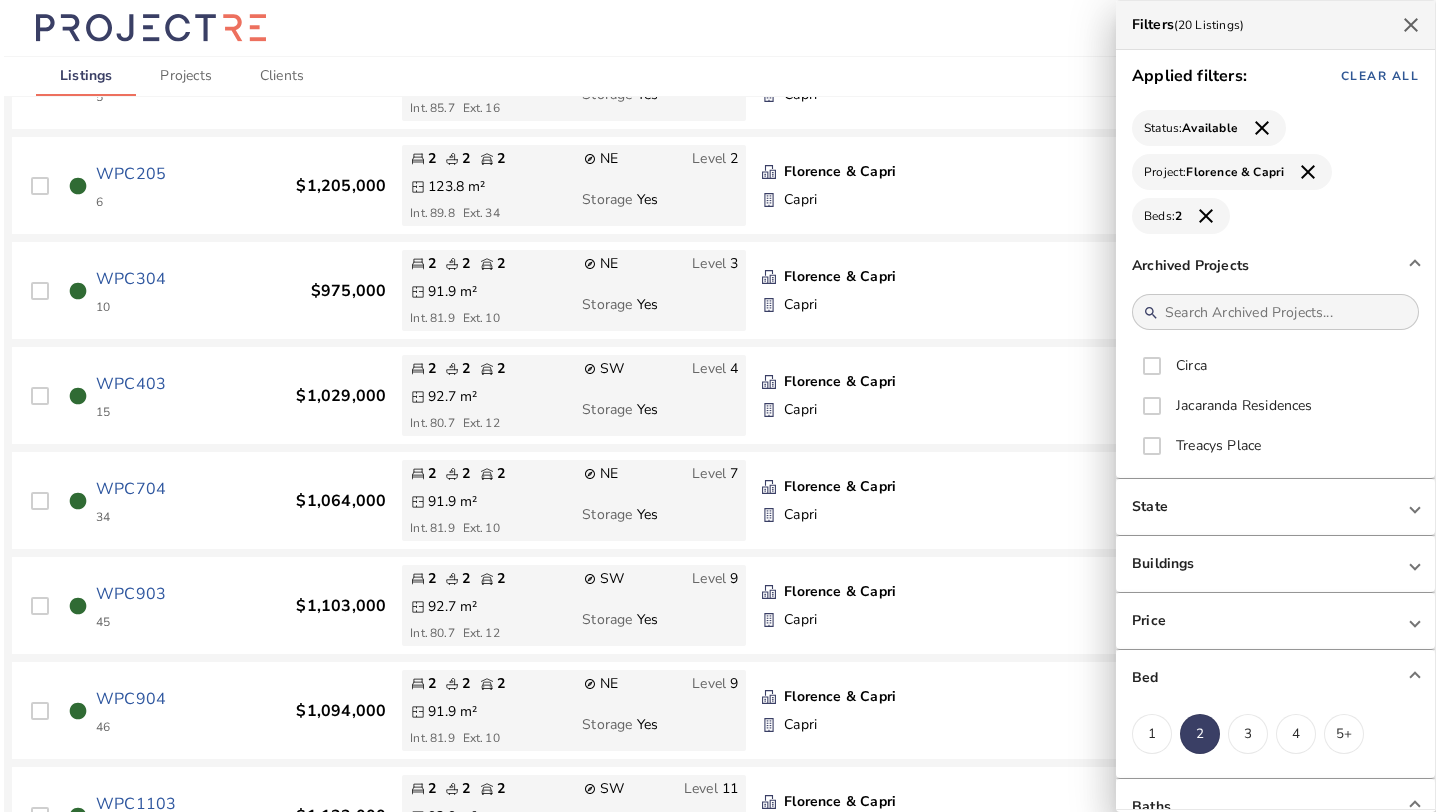 scroll, scrollTop: 133, scrollLeft: 0, axis: vertical 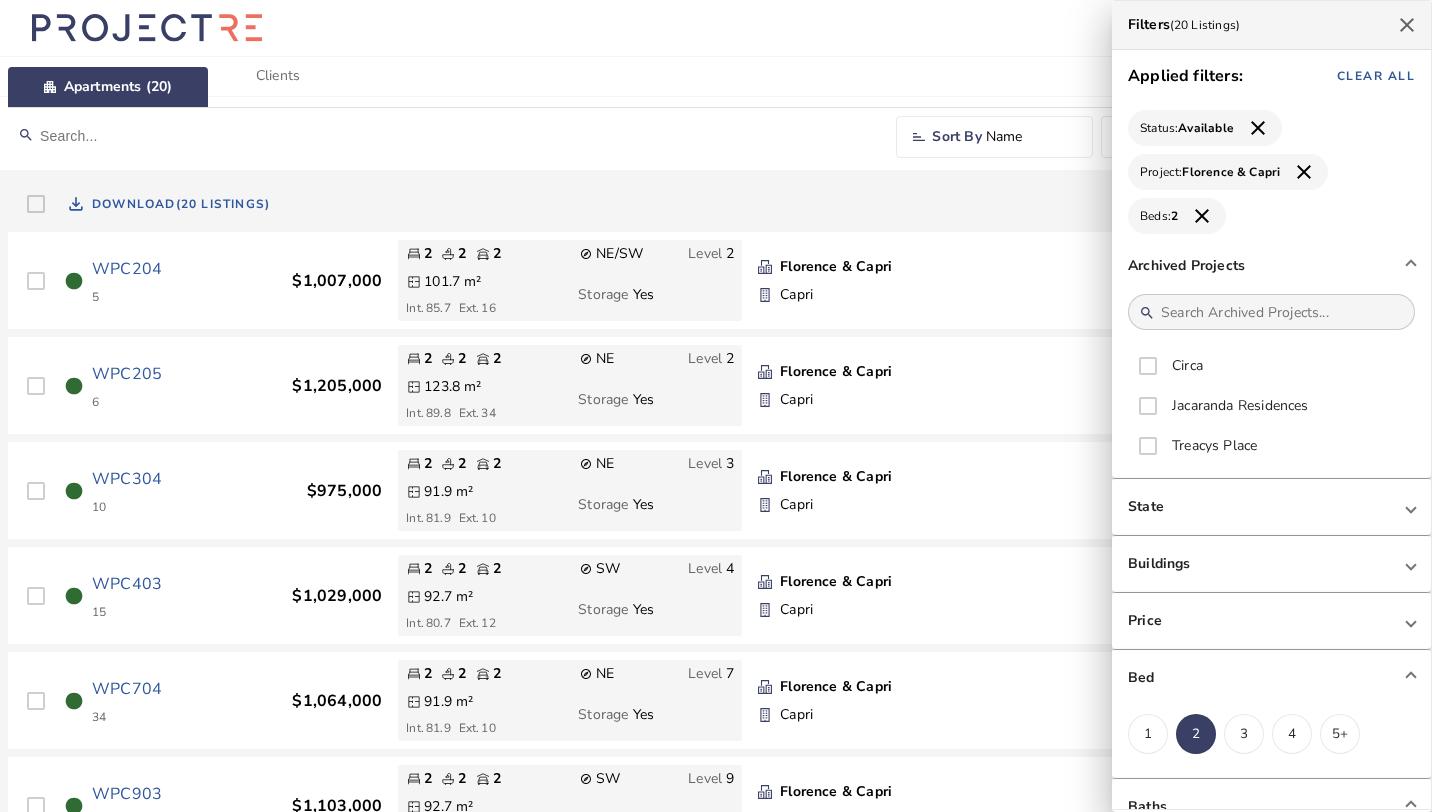 click at bounding box center [716, 406] 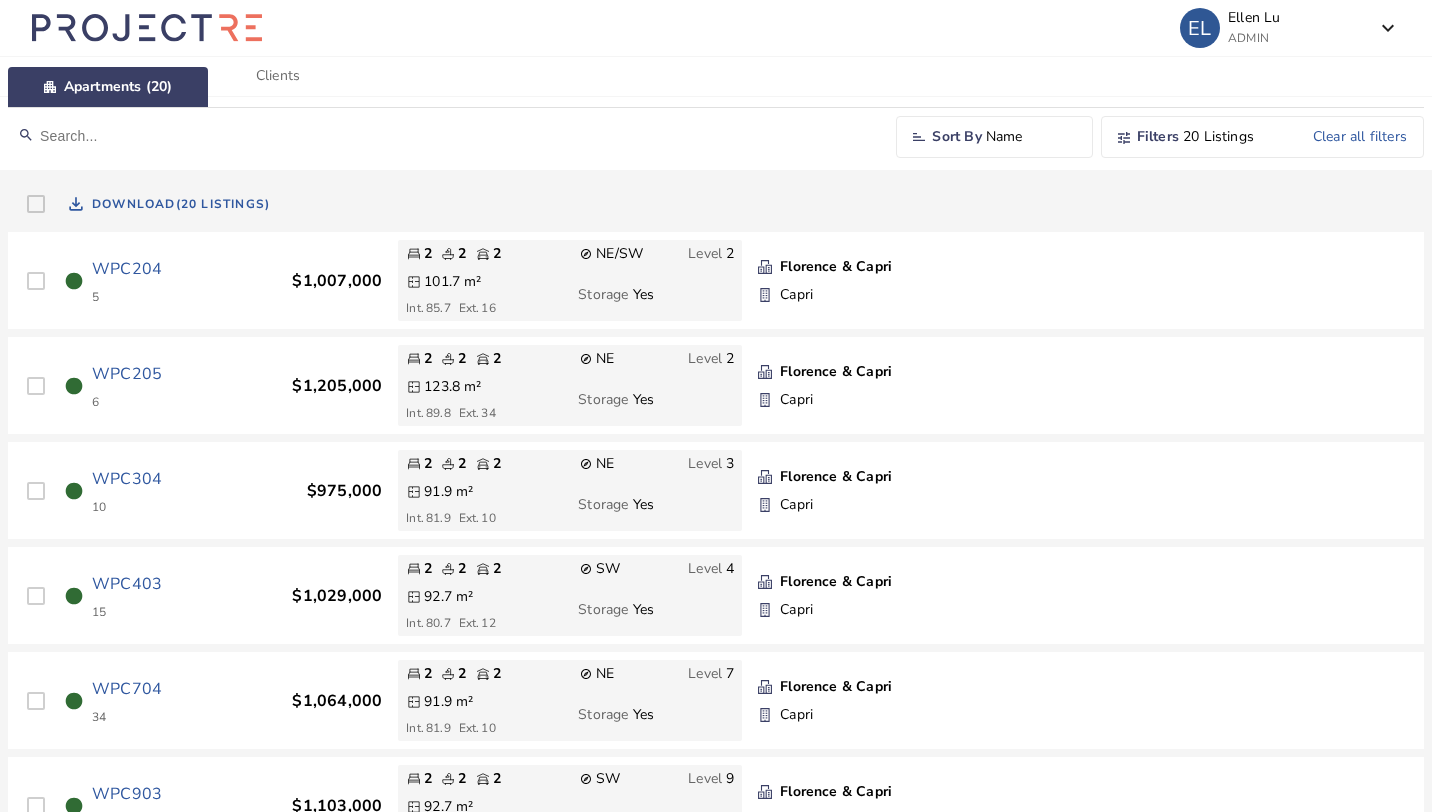 click on "WPC304" at bounding box center [127, 479] 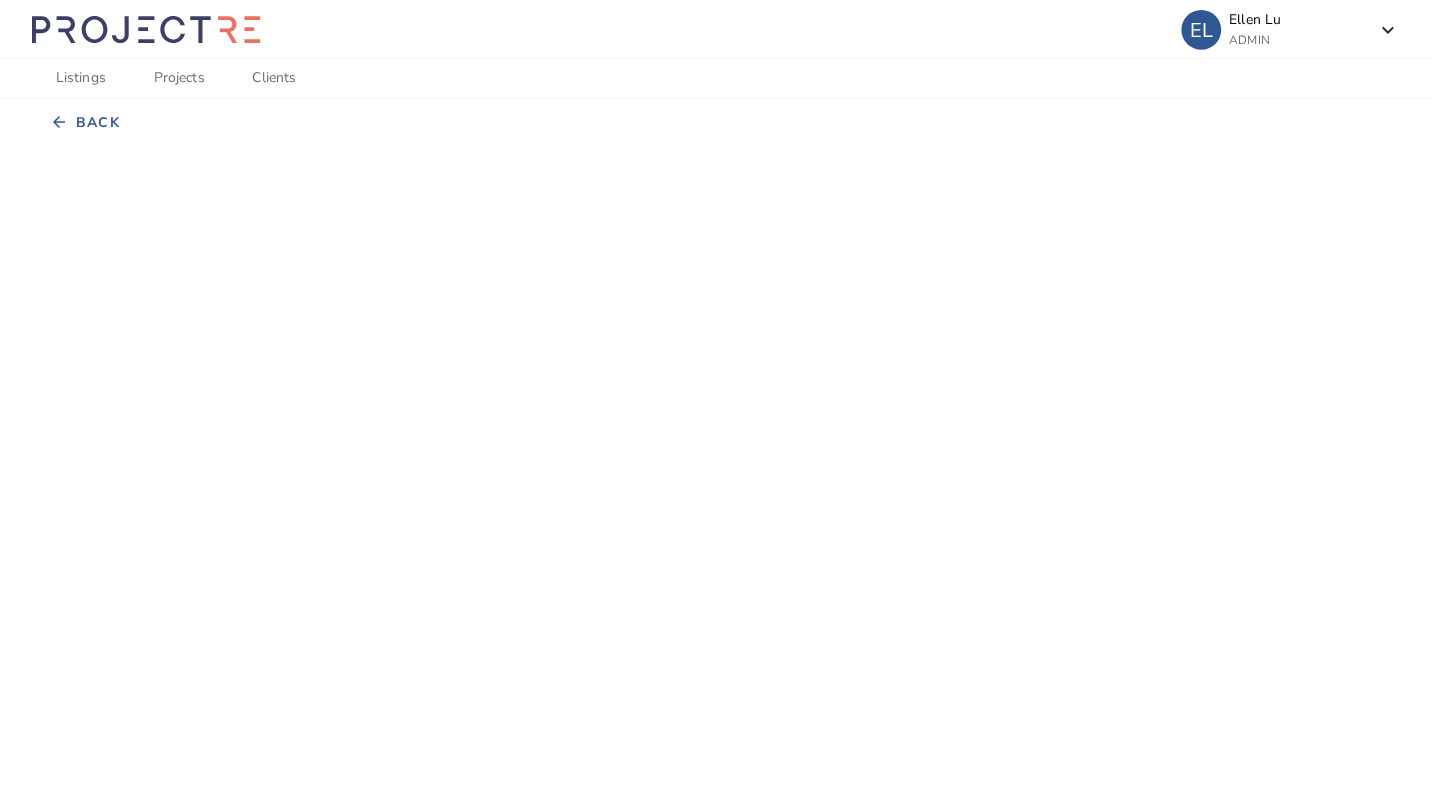 scroll, scrollTop: 0, scrollLeft: 0, axis: both 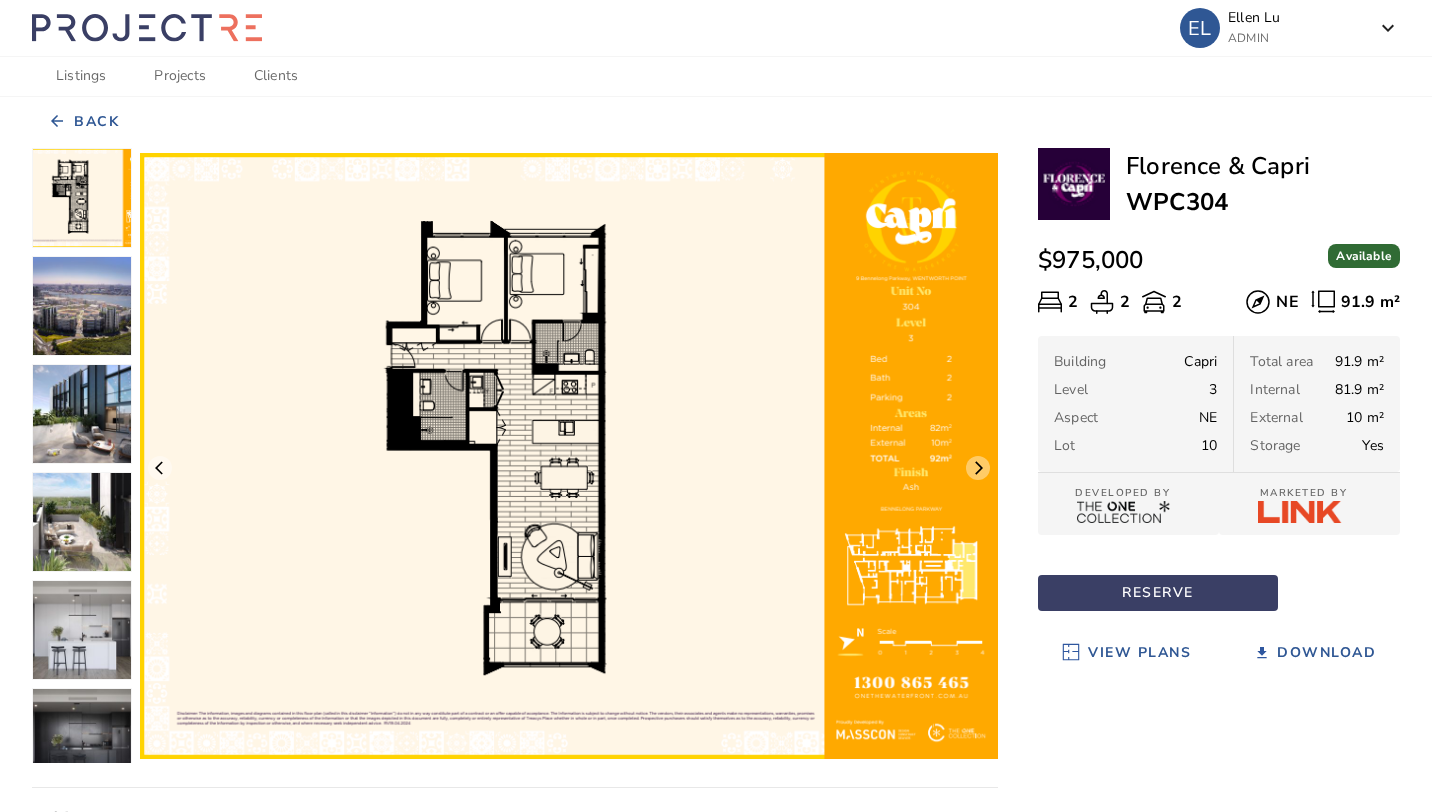 click on "Listings" at bounding box center [81, 76] 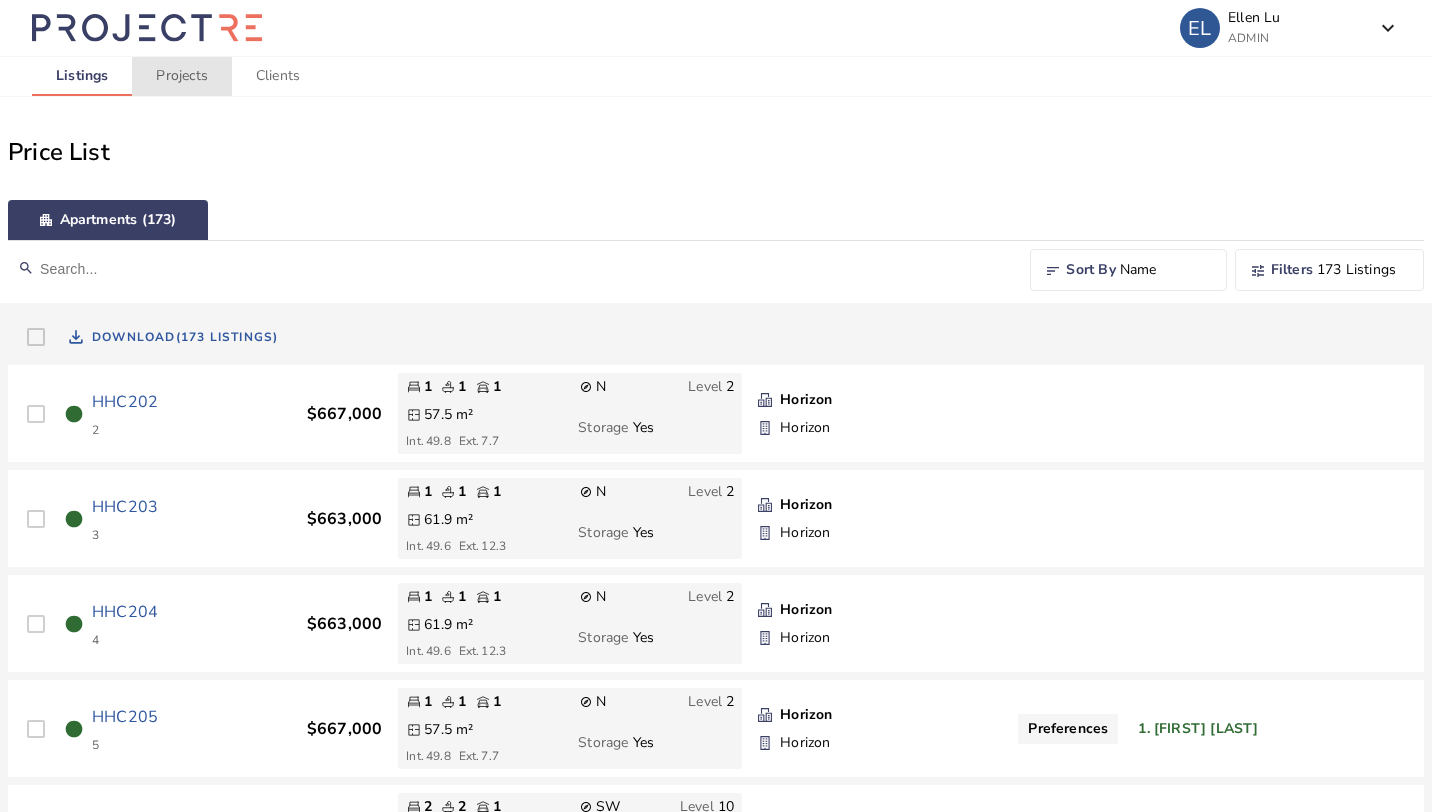 click on "Projects" at bounding box center [181, 76] 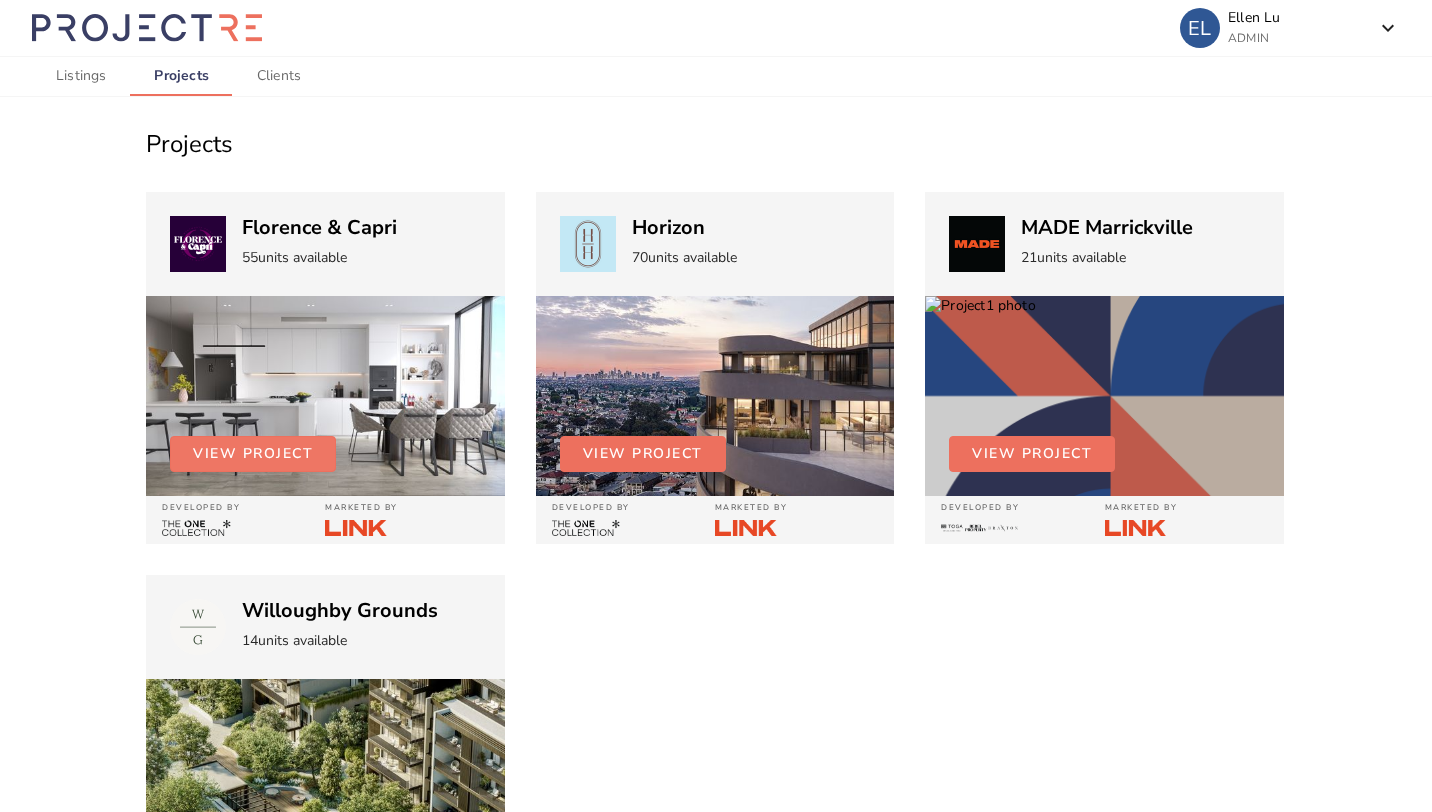 click at bounding box center (253, 454) 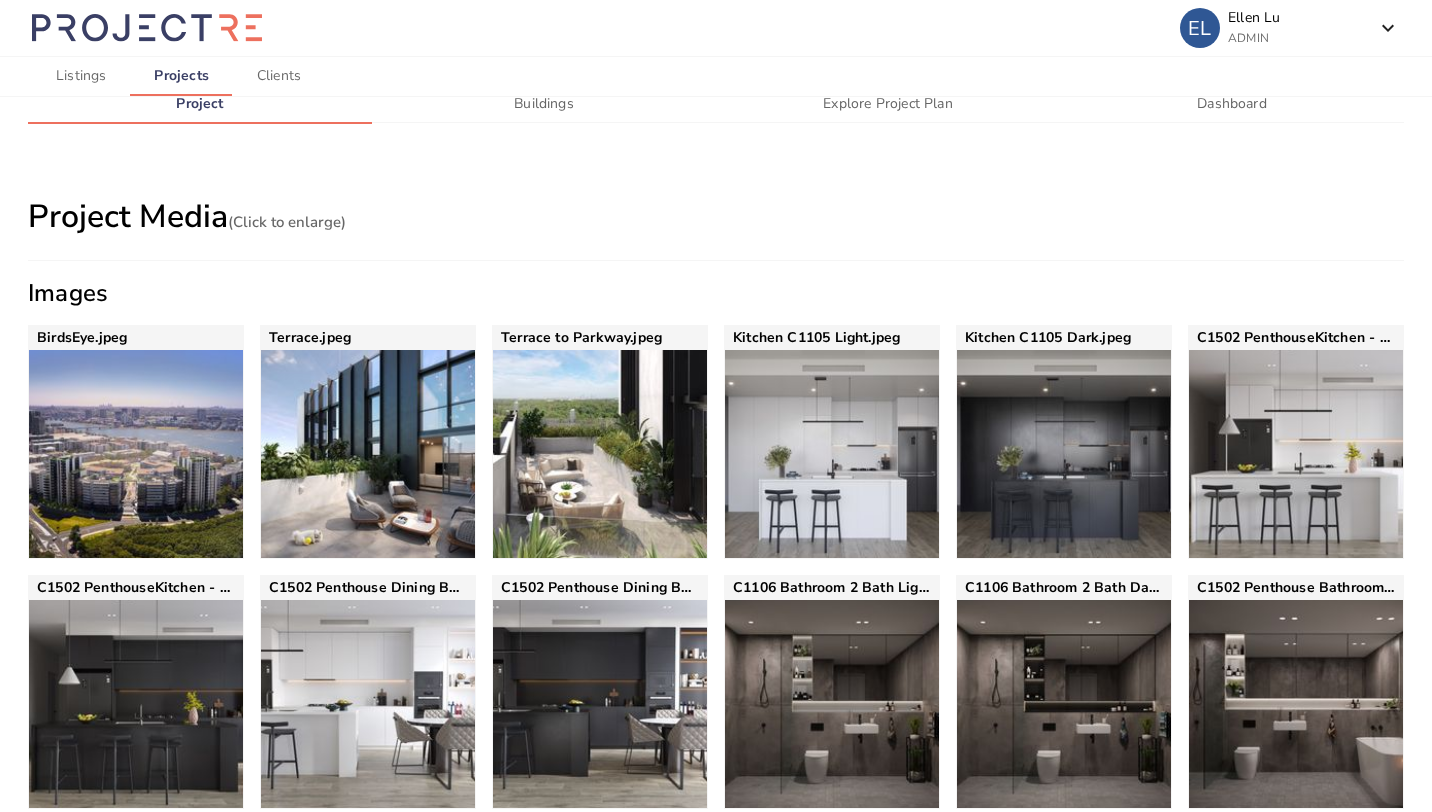 scroll, scrollTop: 157, scrollLeft: 0, axis: vertical 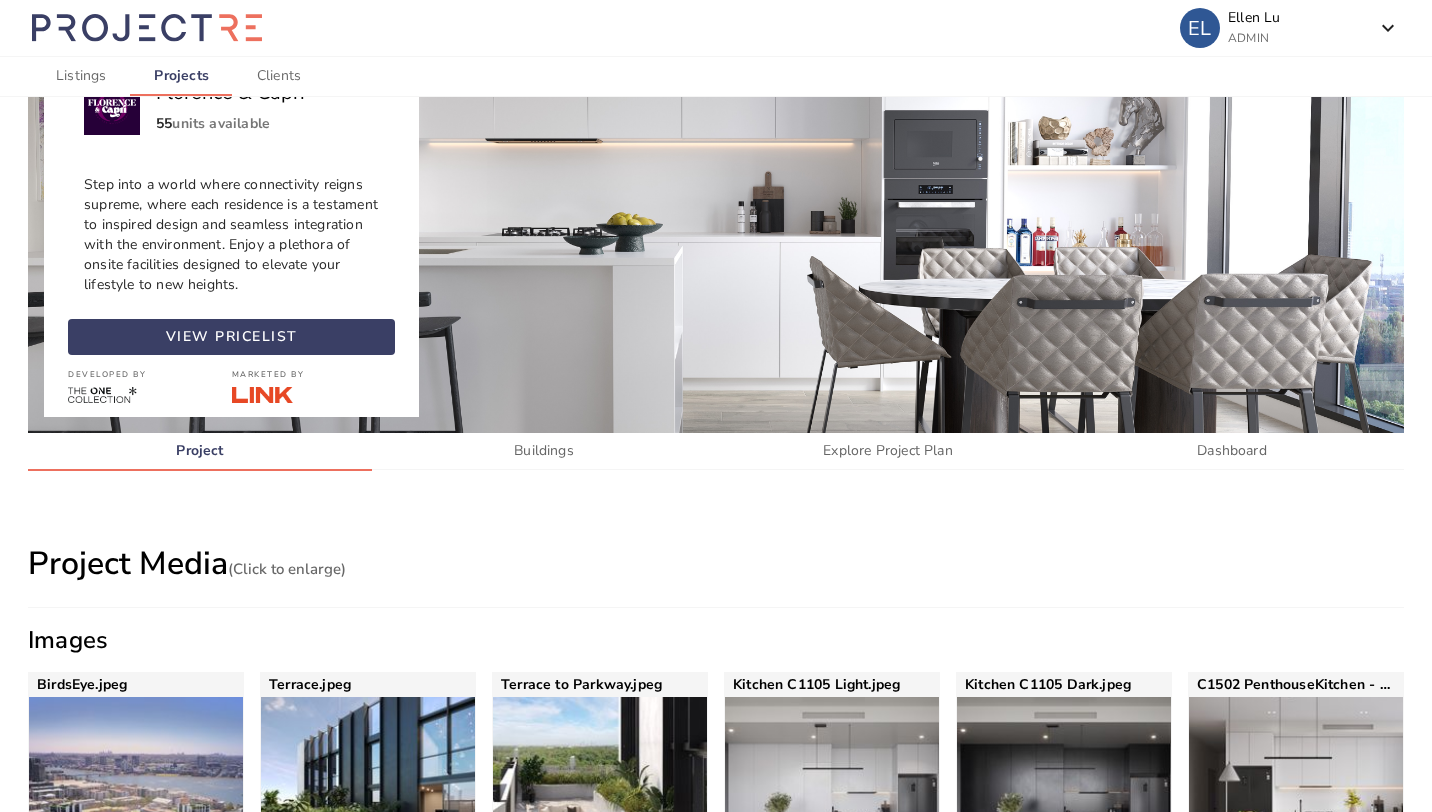 click on "Explore Project Plan" at bounding box center (888, 451) 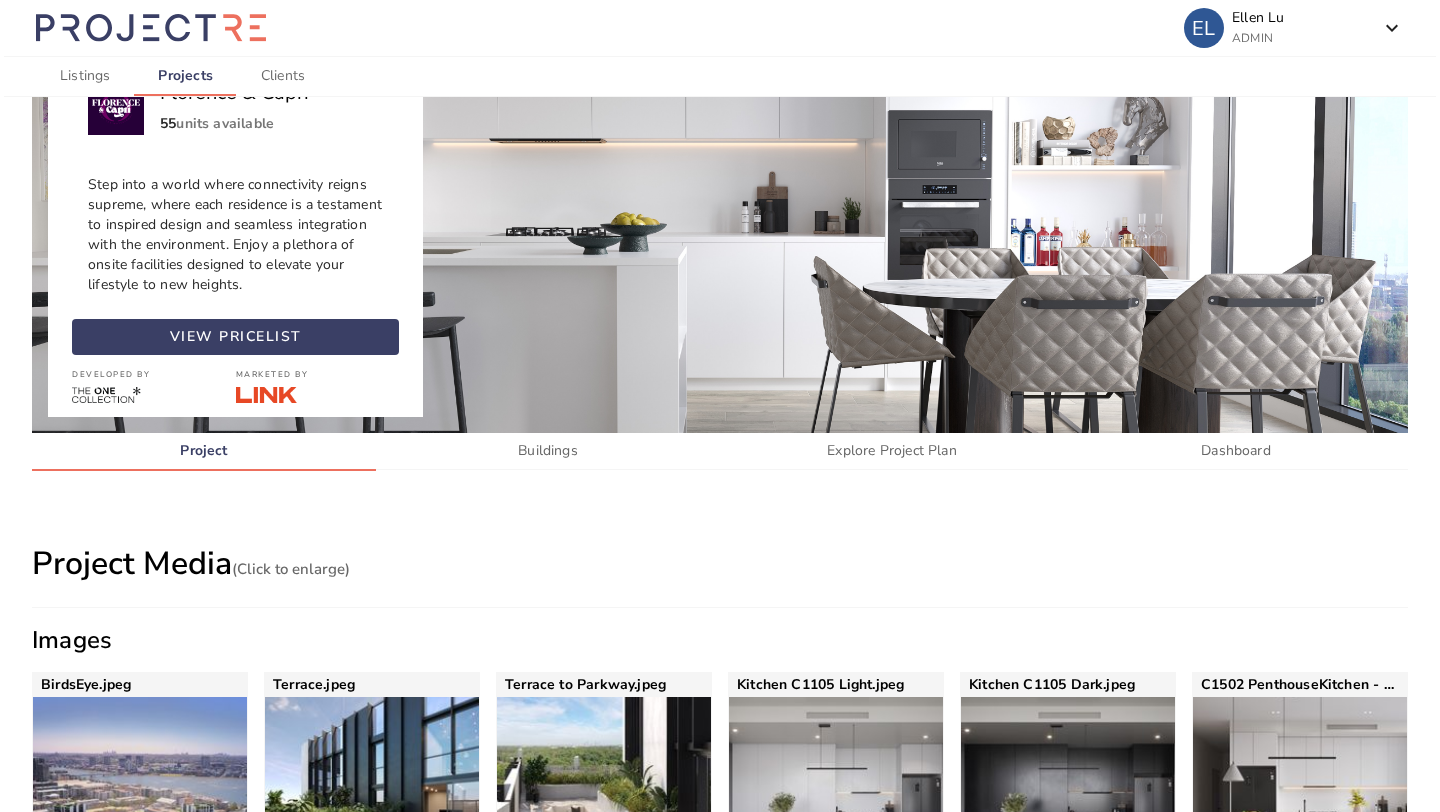 scroll, scrollTop: 0, scrollLeft: 0, axis: both 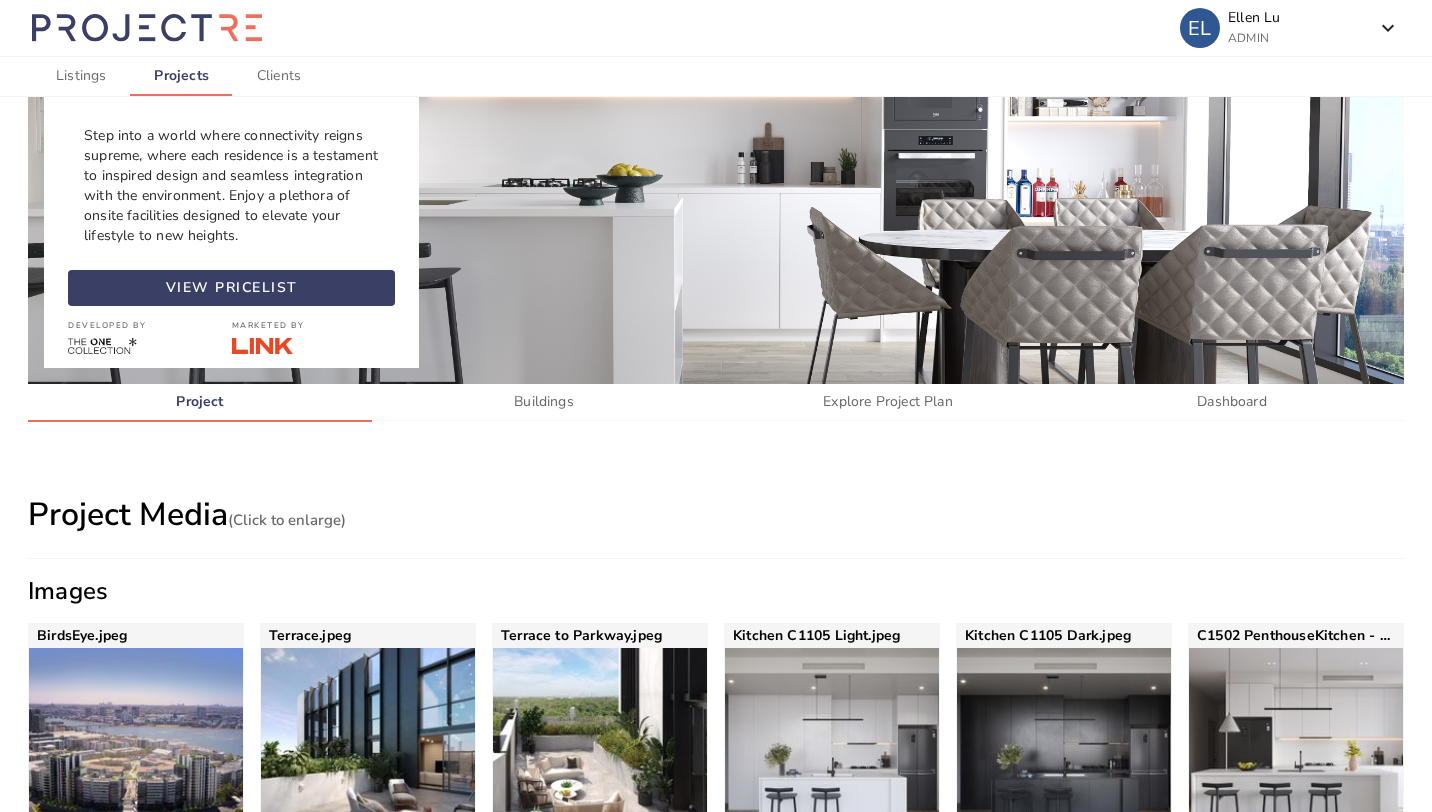click on "Buildings" at bounding box center [544, 402] 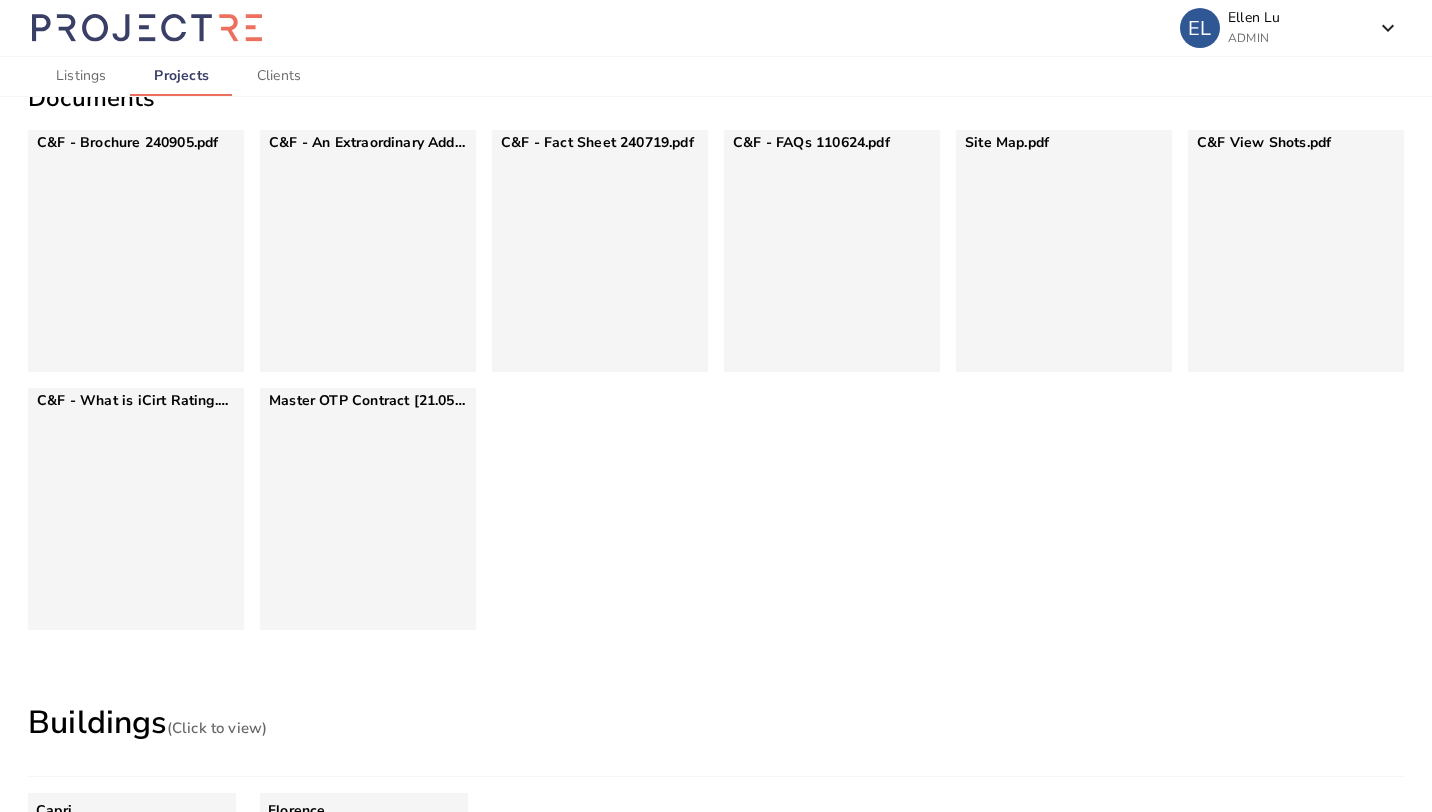 scroll, scrollTop: 1717, scrollLeft: 0, axis: vertical 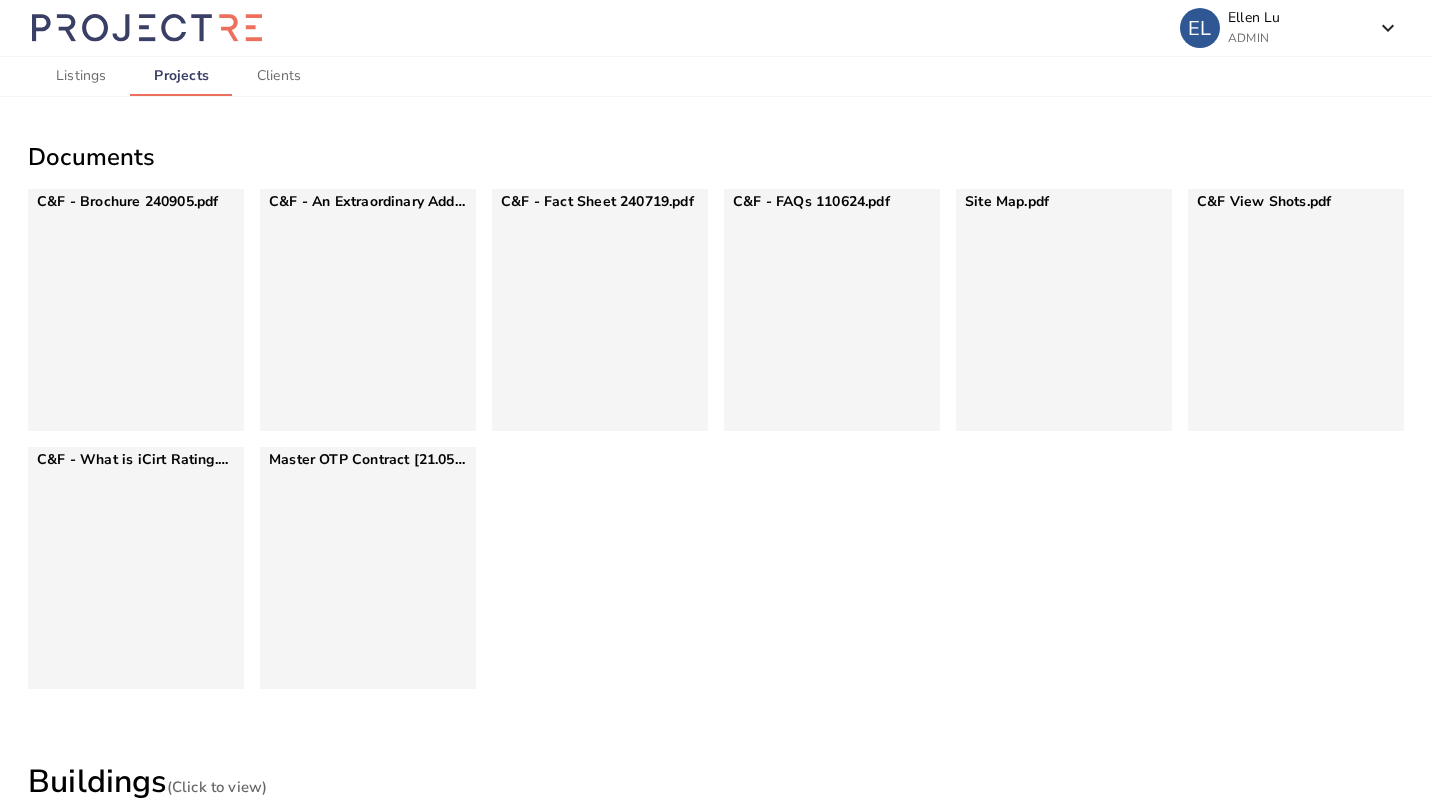 click at bounding box center [136, 318] 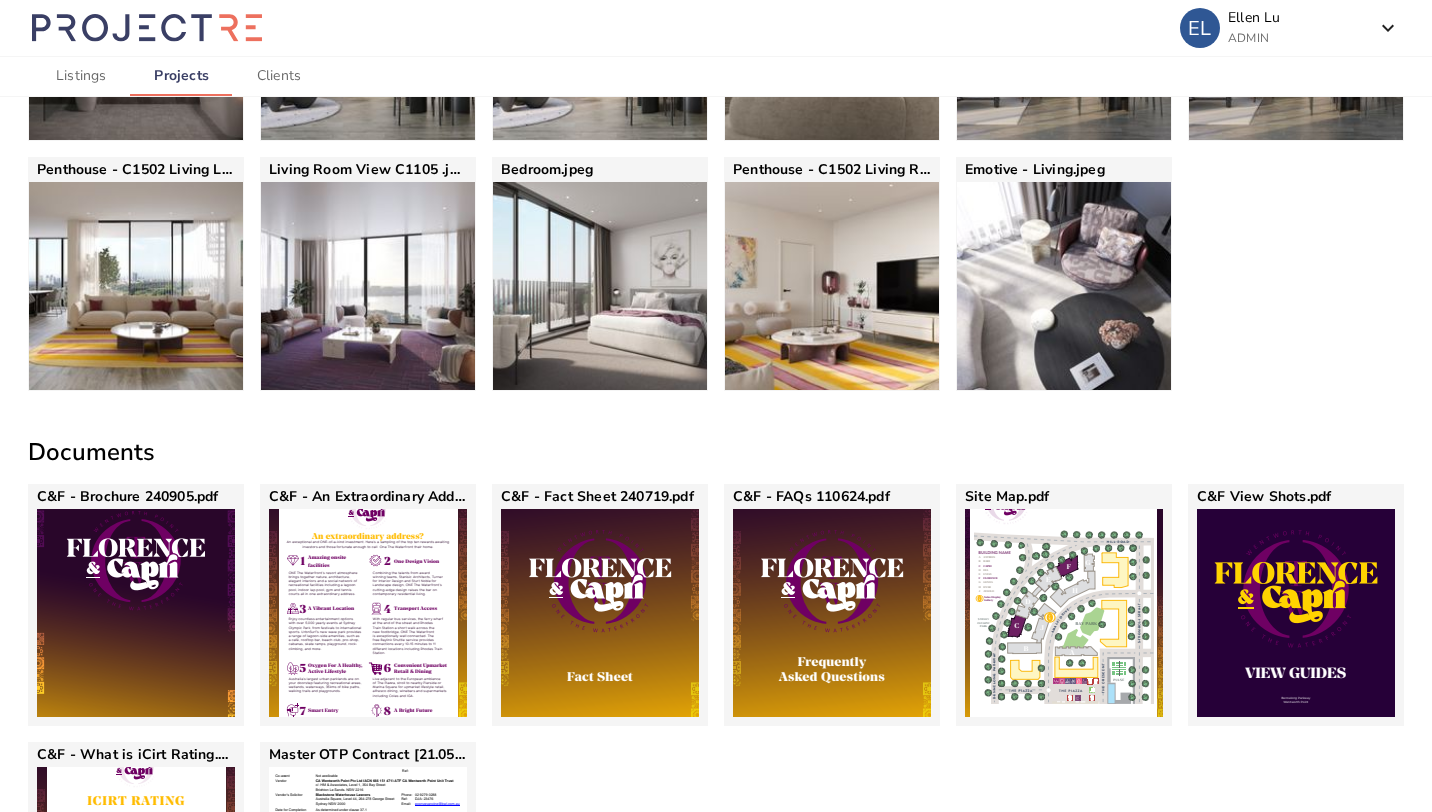 scroll, scrollTop: 1117, scrollLeft: 0, axis: vertical 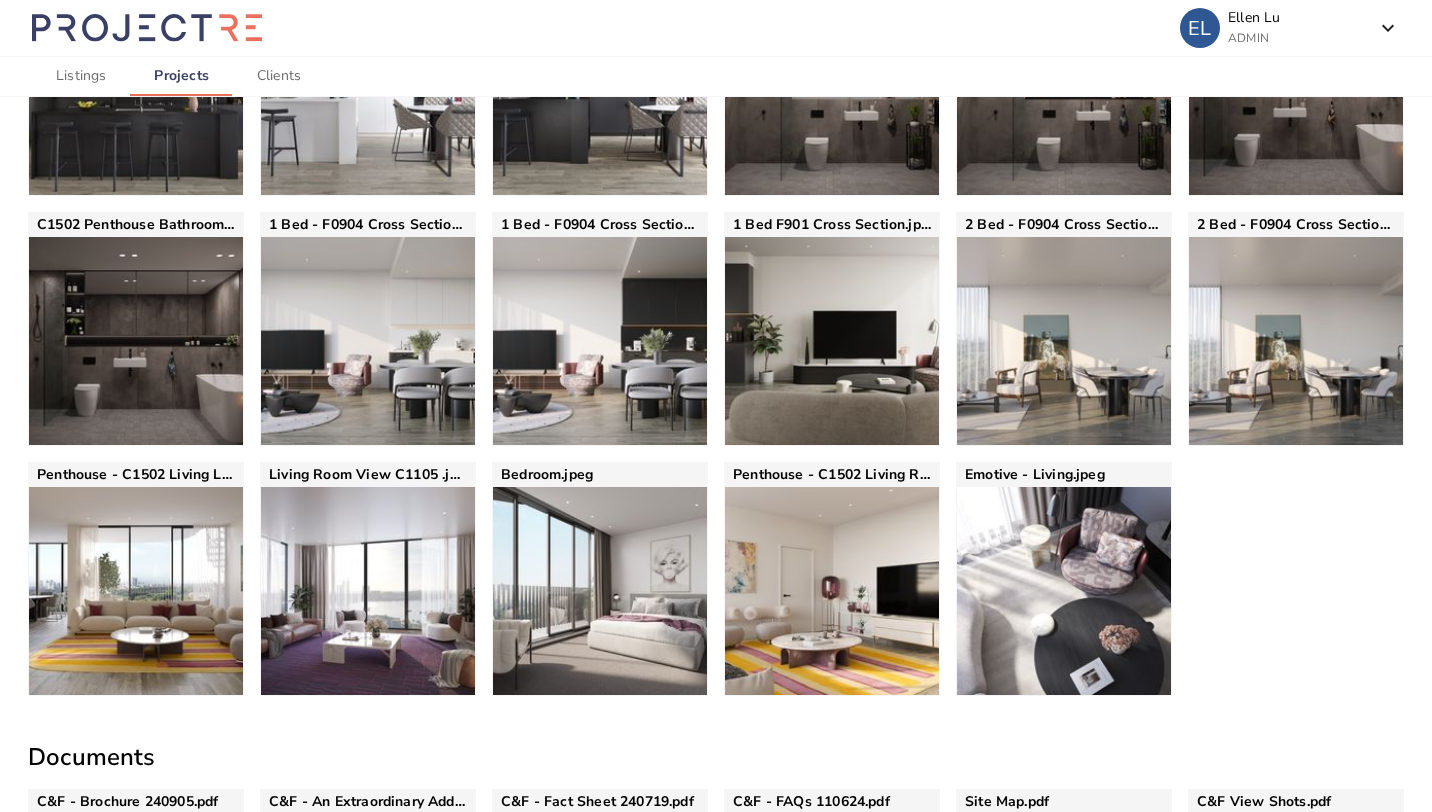 click on "Listings" at bounding box center (81, 76) 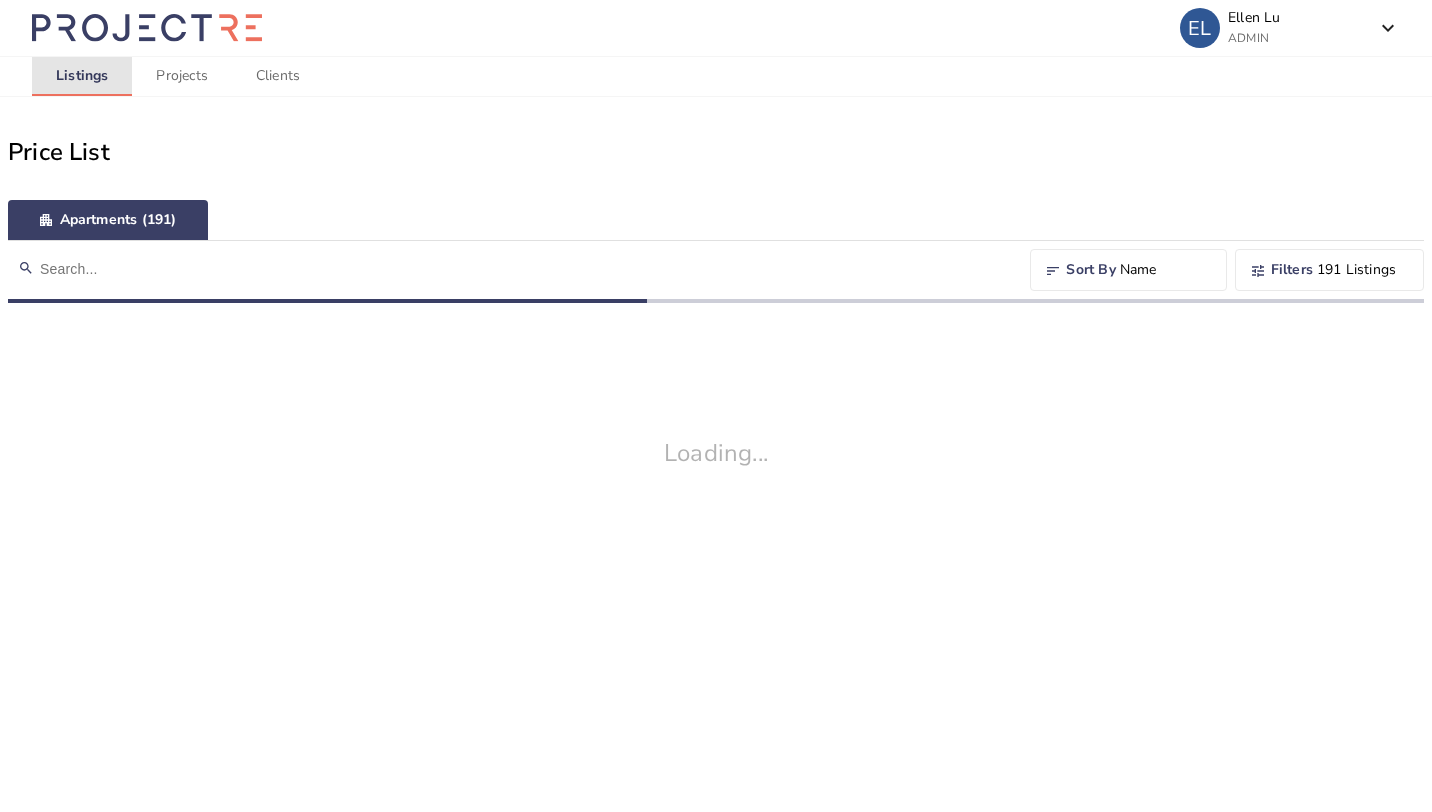 scroll, scrollTop: 0, scrollLeft: 0, axis: both 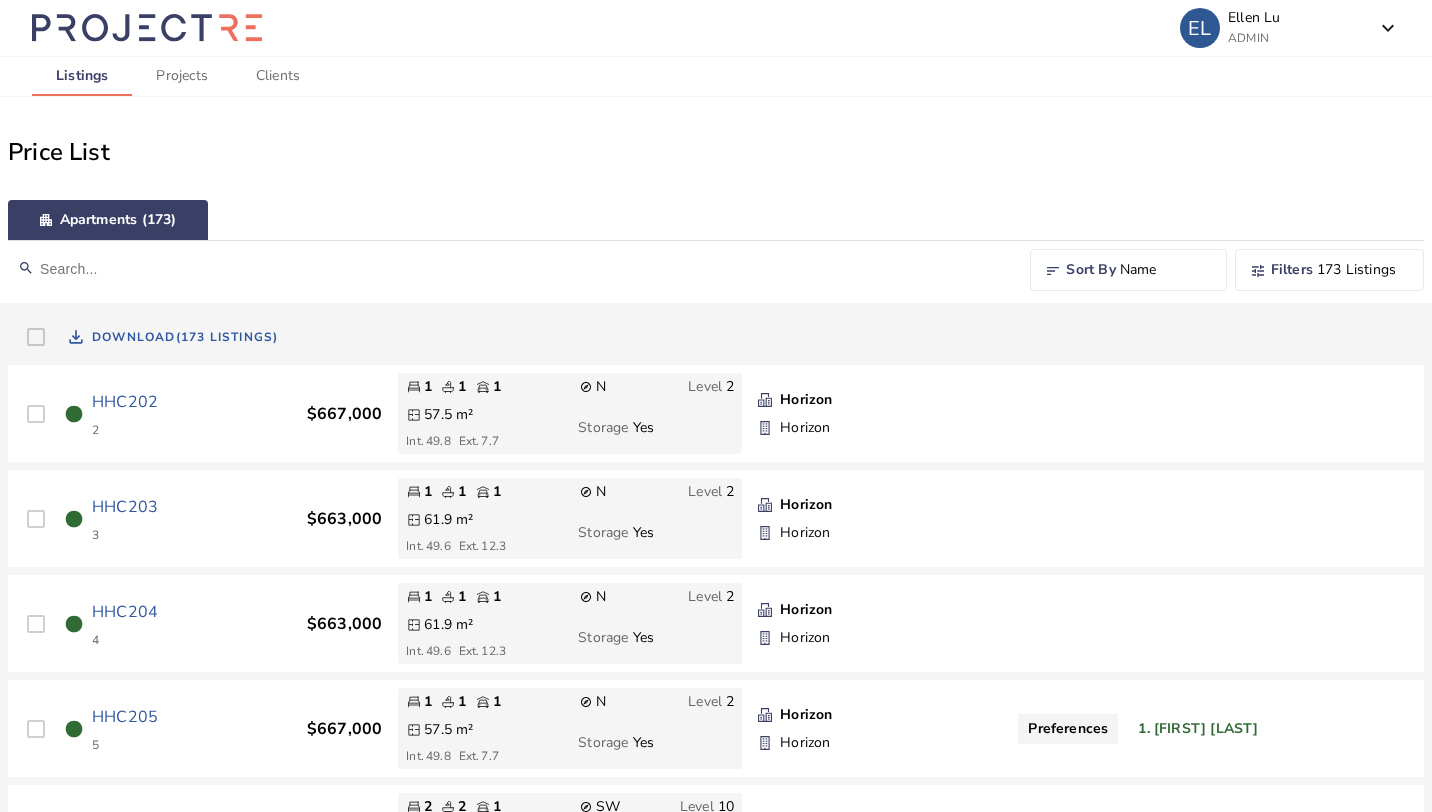 click on "Apartments (173)" at bounding box center (716, 220) 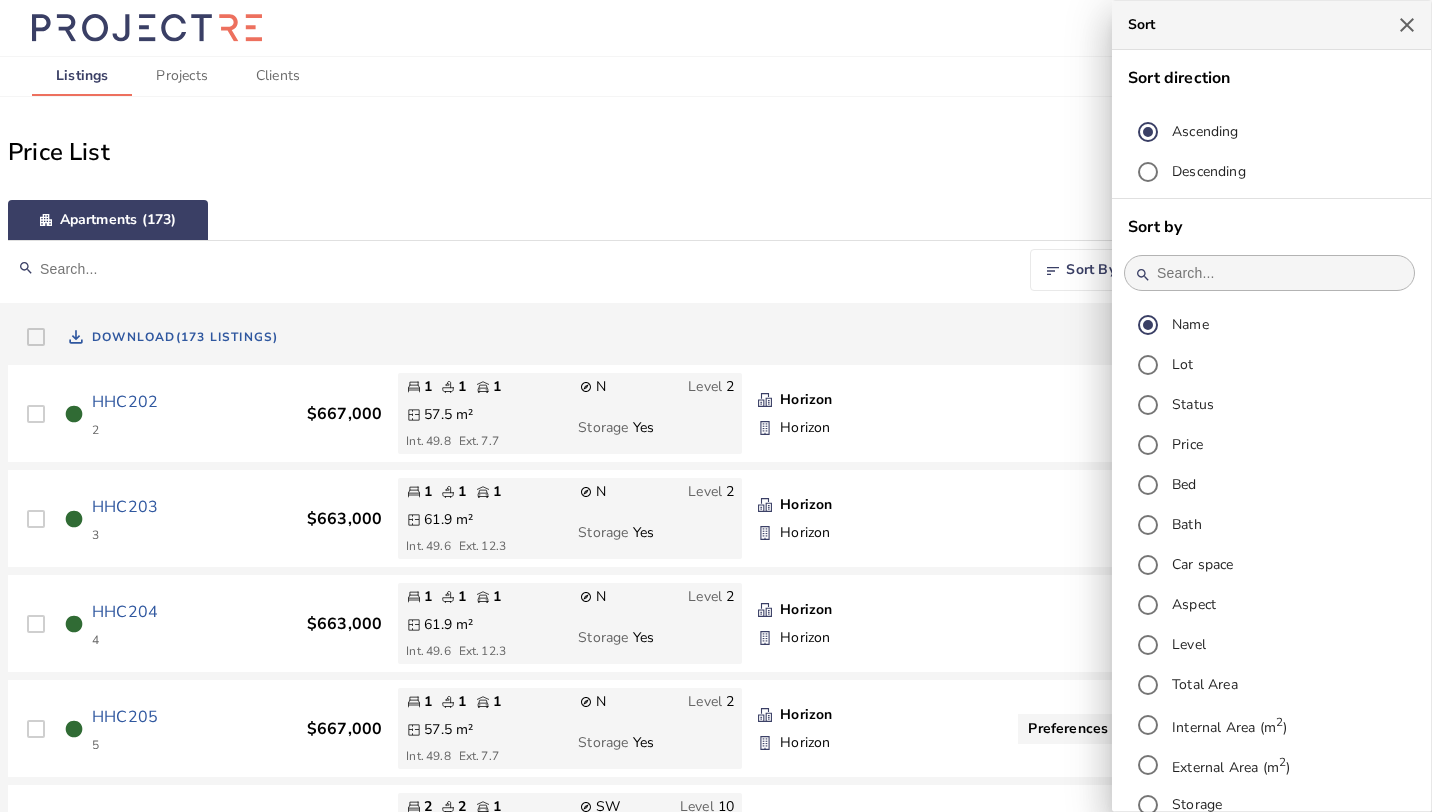 scroll, scrollTop: 178, scrollLeft: 0, axis: vertical 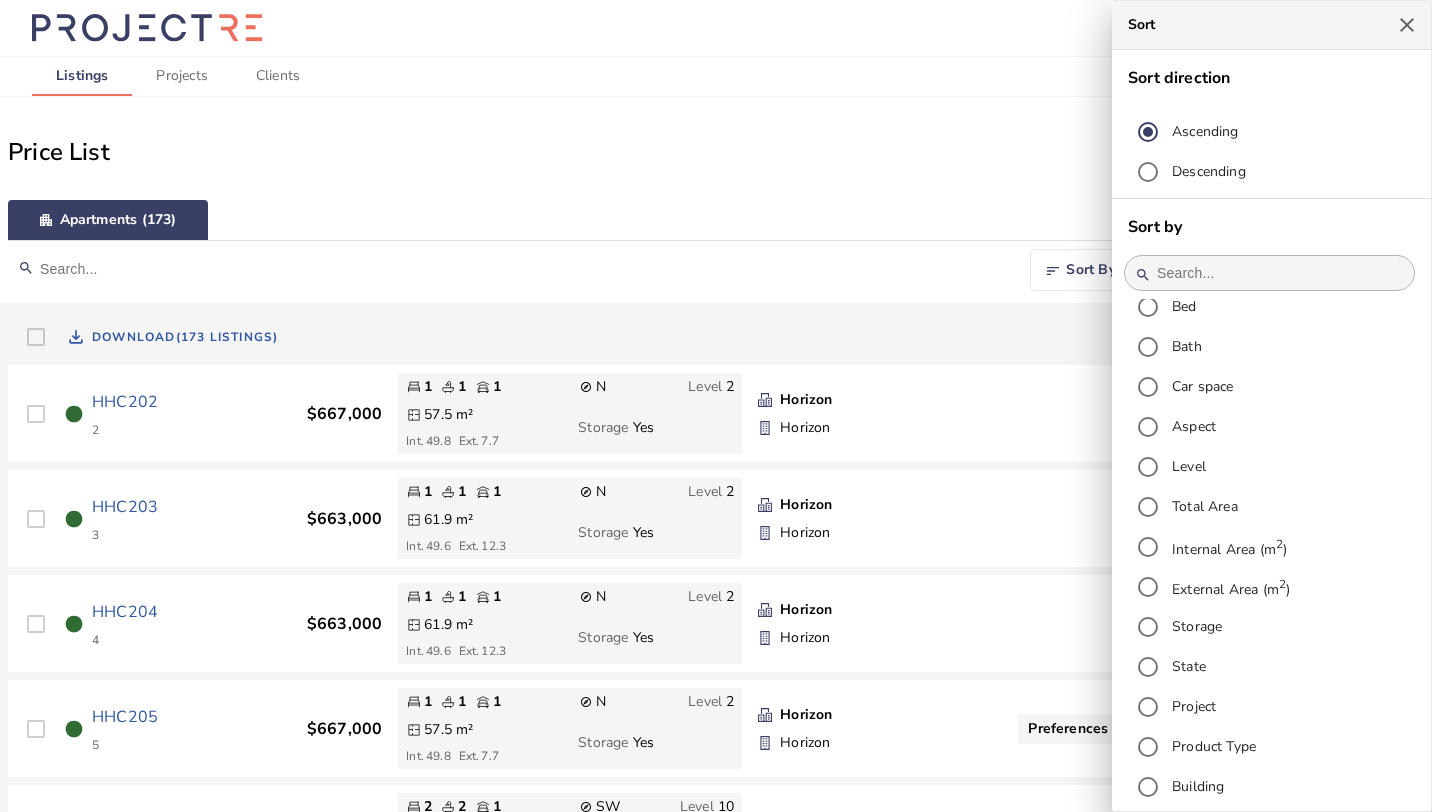 click at bounding box center (716, 406) 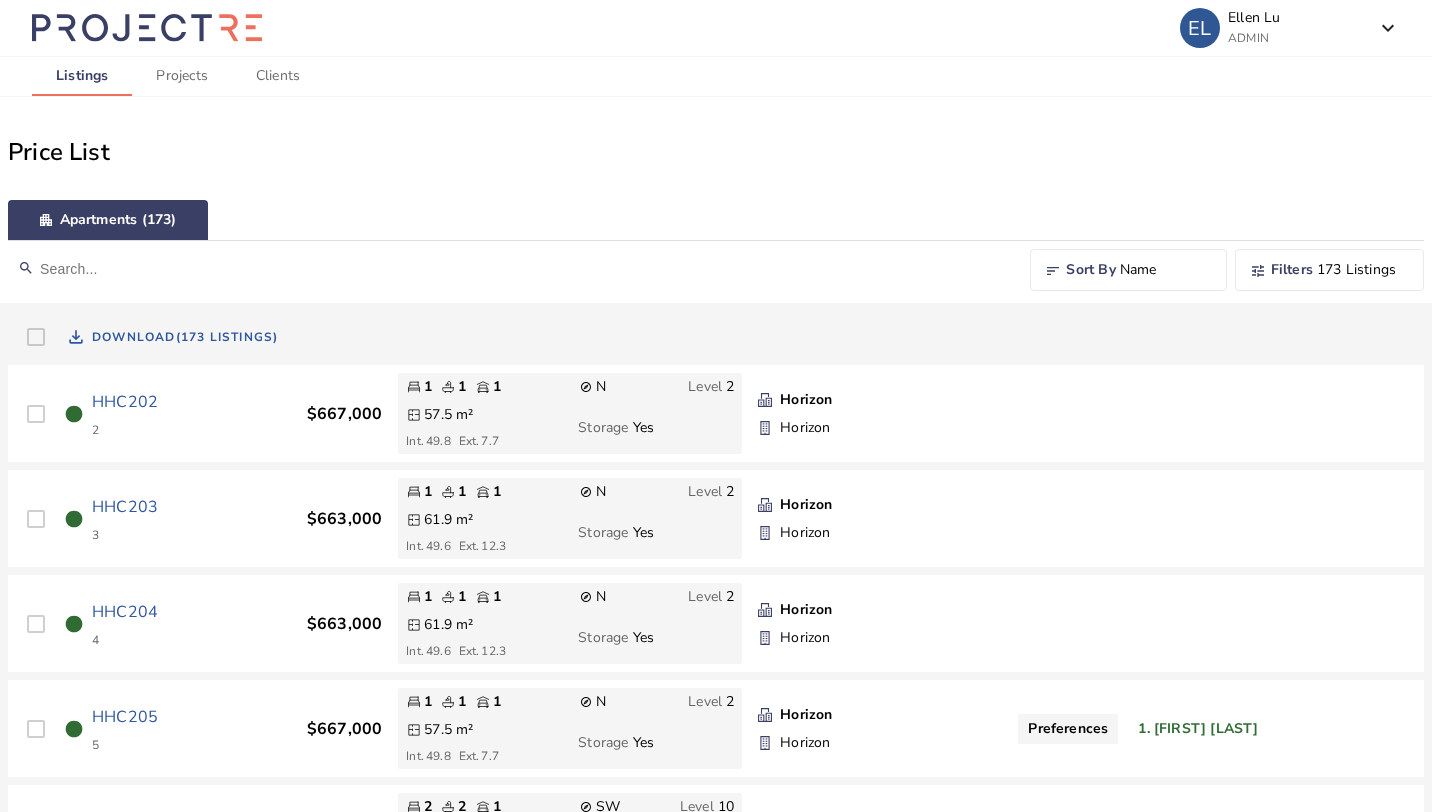 click on "tune" at bounding box center [1257, 270] 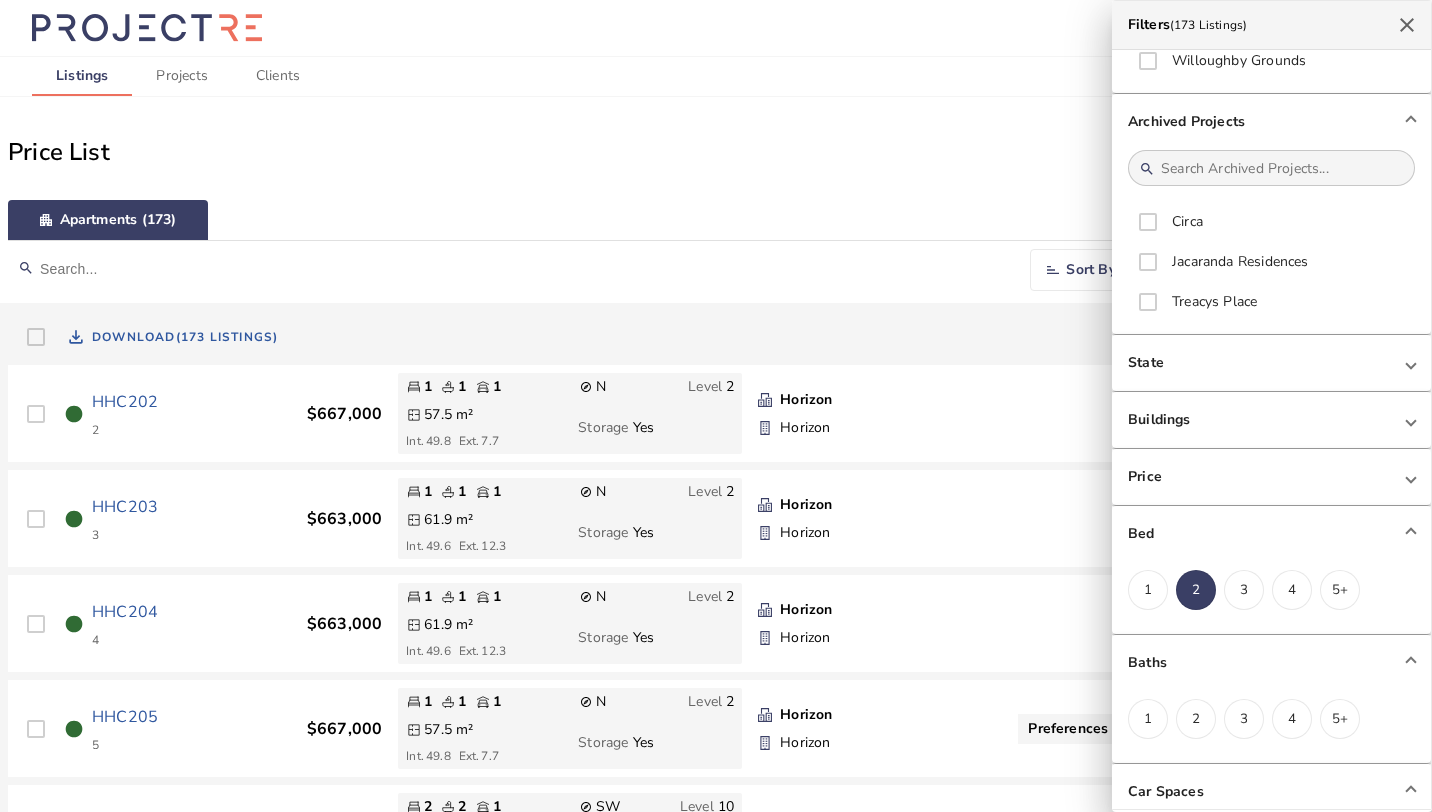 scroll, scrollTop: 915, scrollLeft: 0, axis: vertical 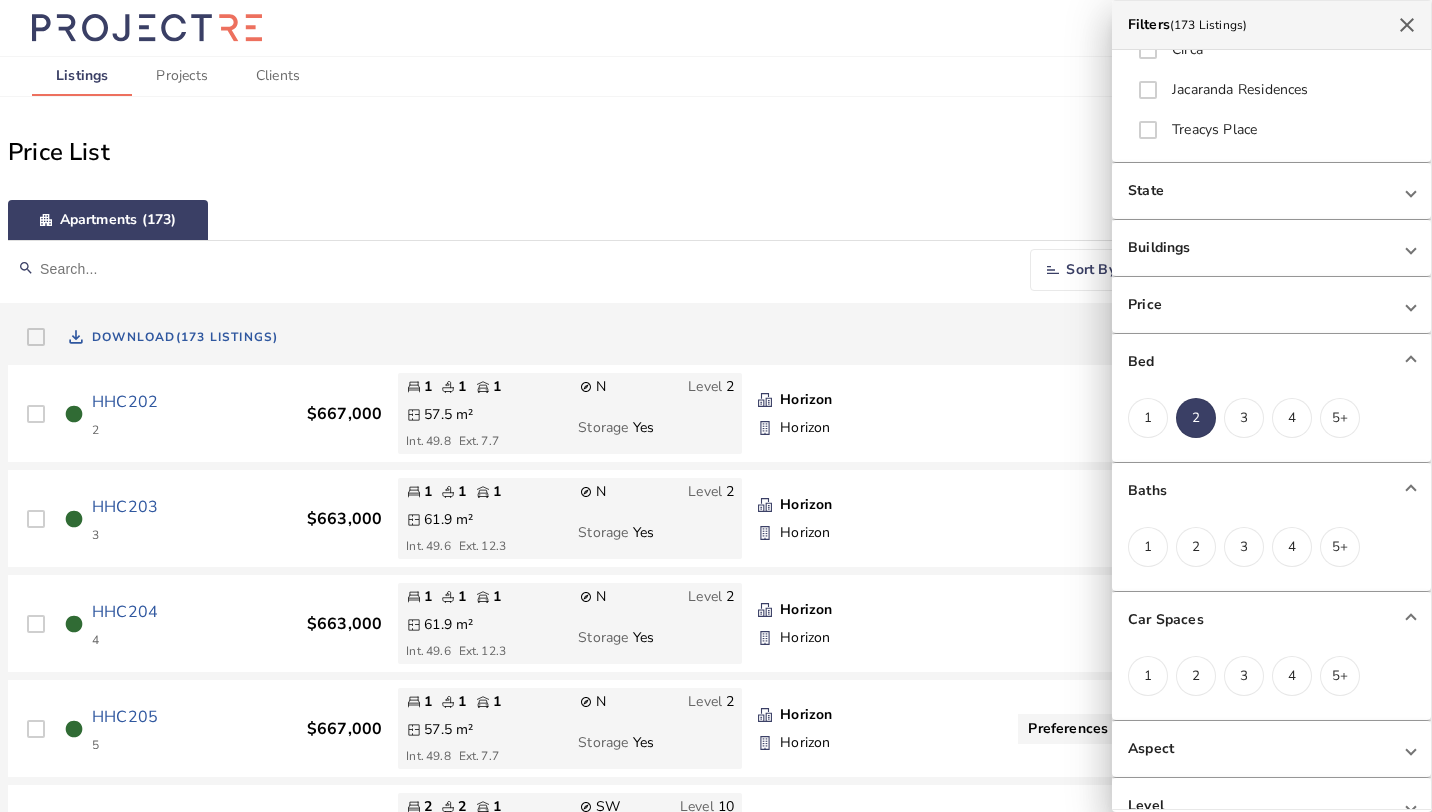 click on "1 2 3 4 5+" at bounding box center [1271, 543] 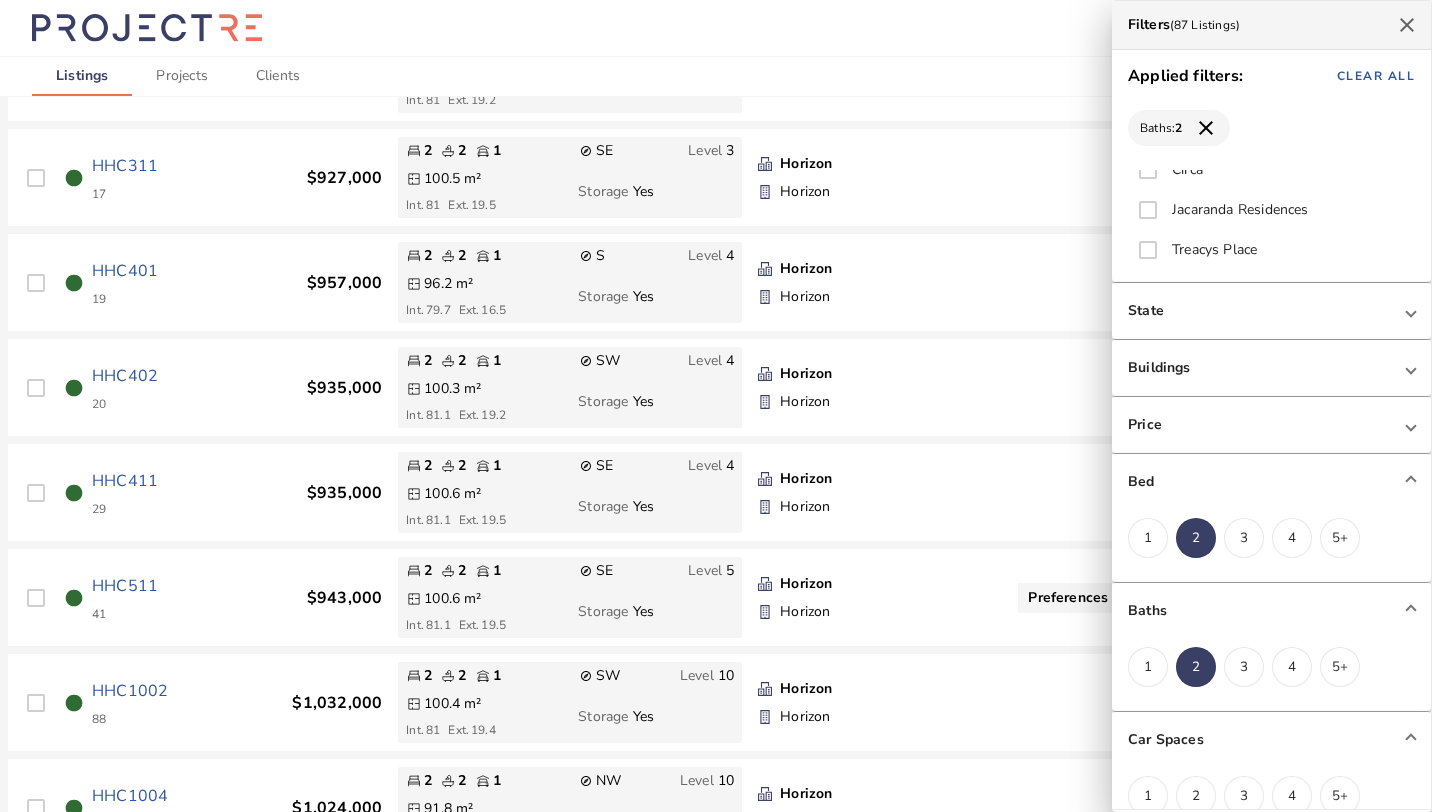 scroll, scrollTop: 112, scrollLeft: 0, axis: vertical 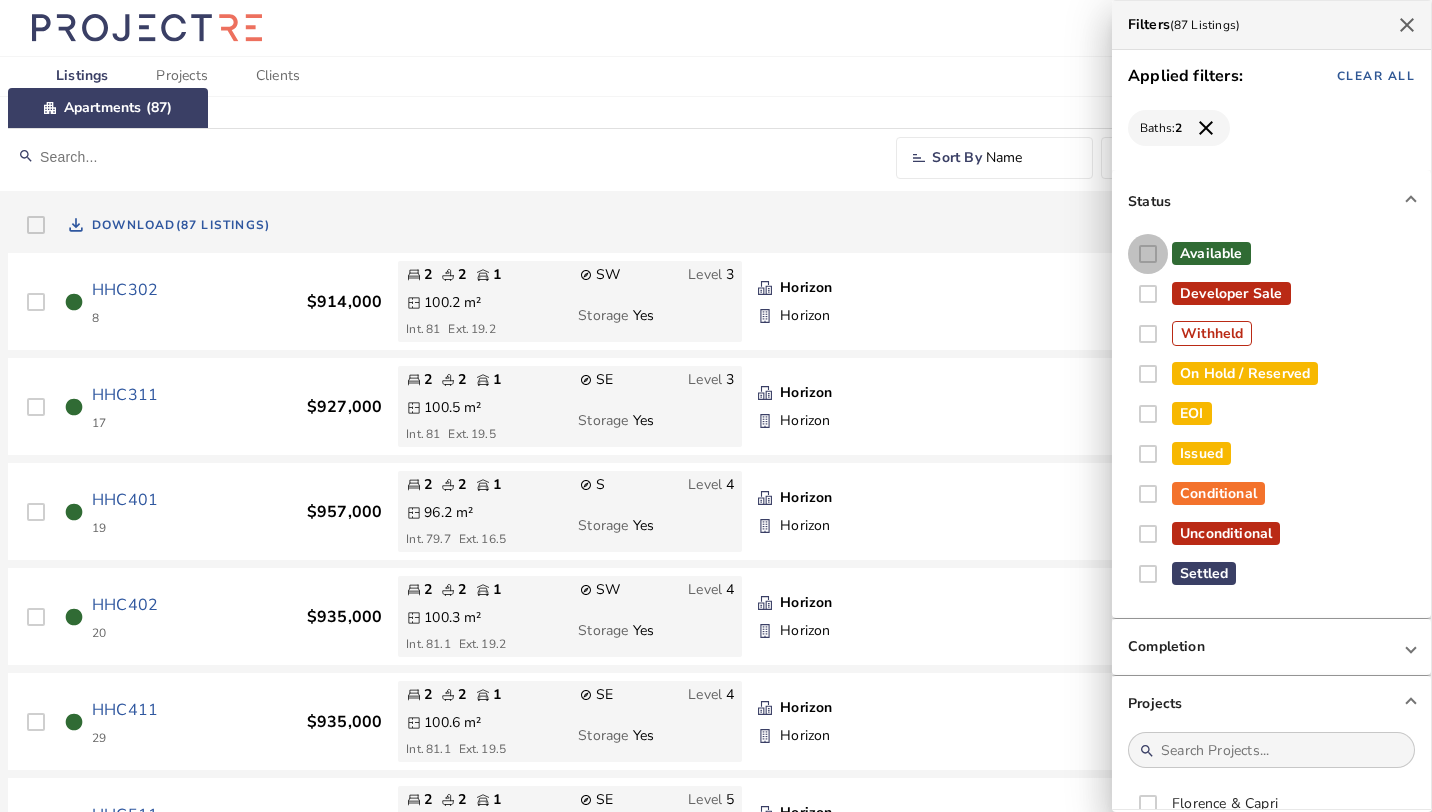 click on "Available" at bounding box center [1148, 254] 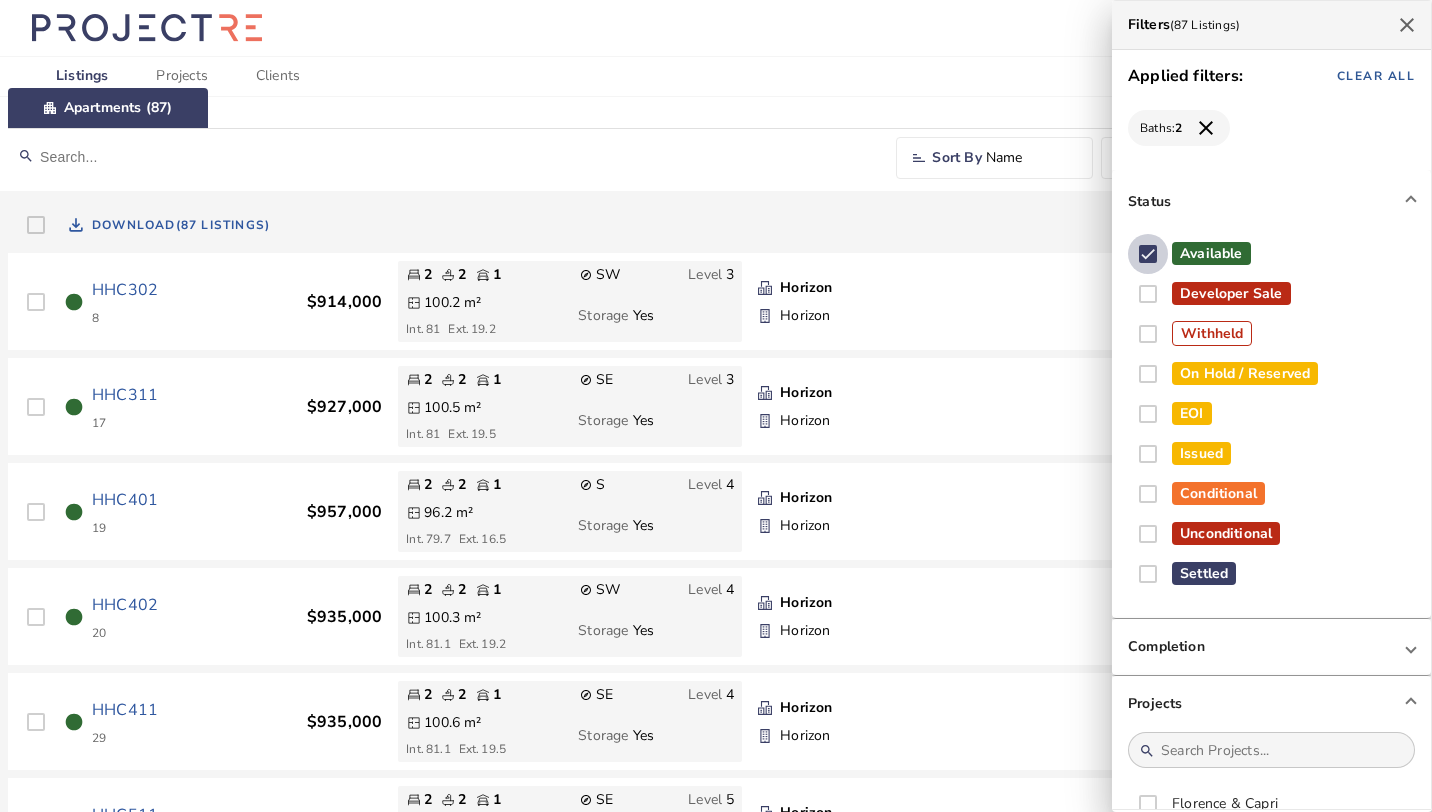 checkbox on "true" 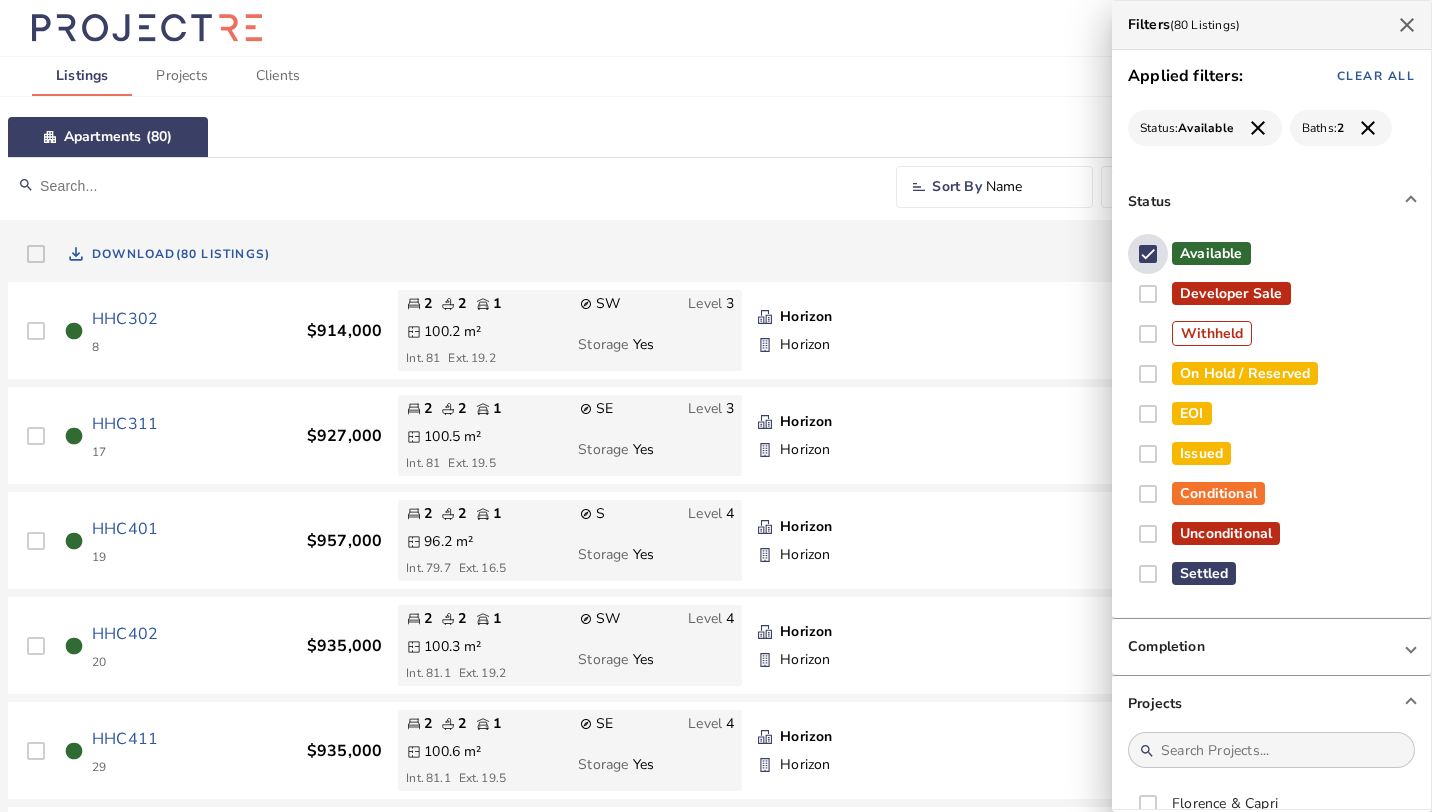scroll, scrollTop: 0, scrollLeft: 0, axis: both 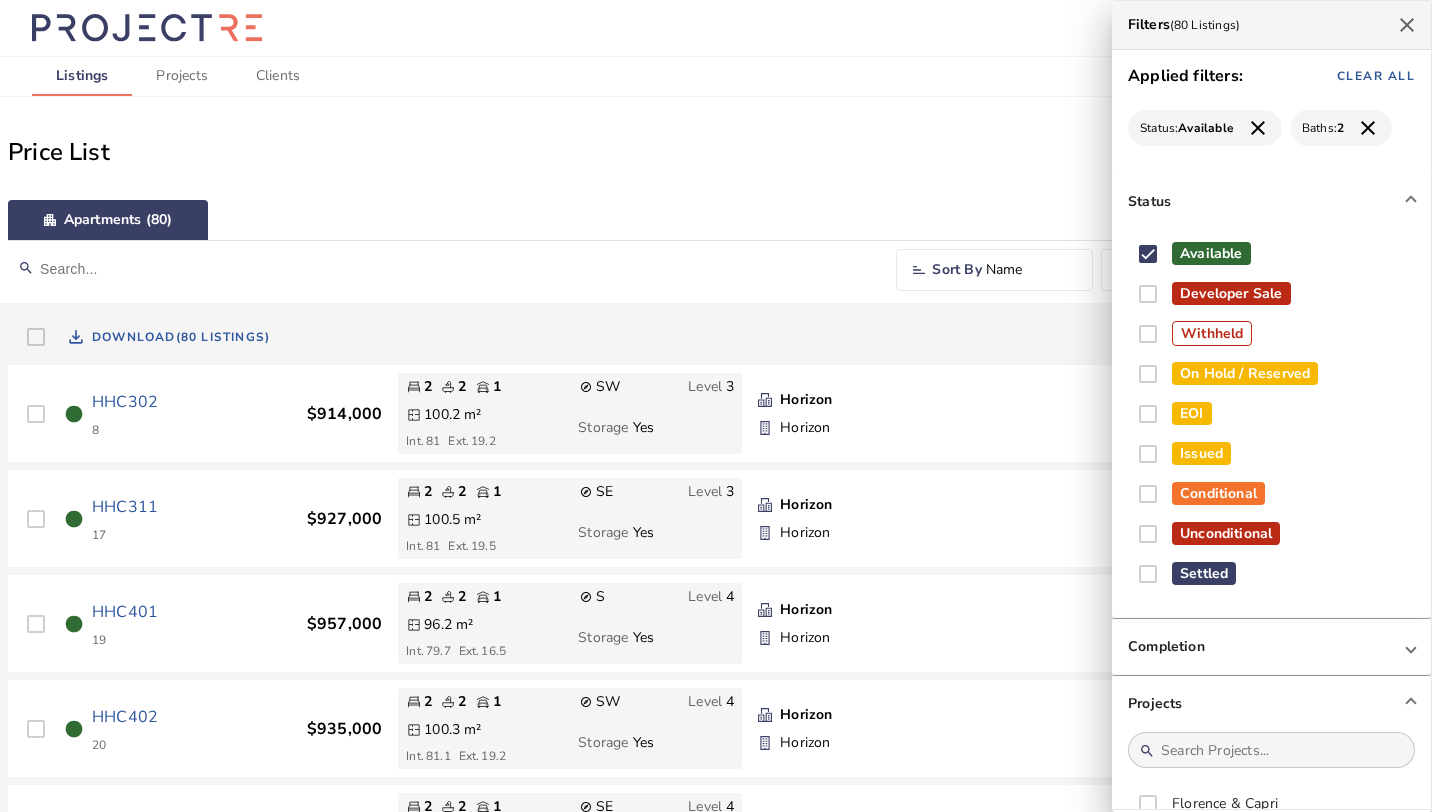 click at bounding box center (716, 406) 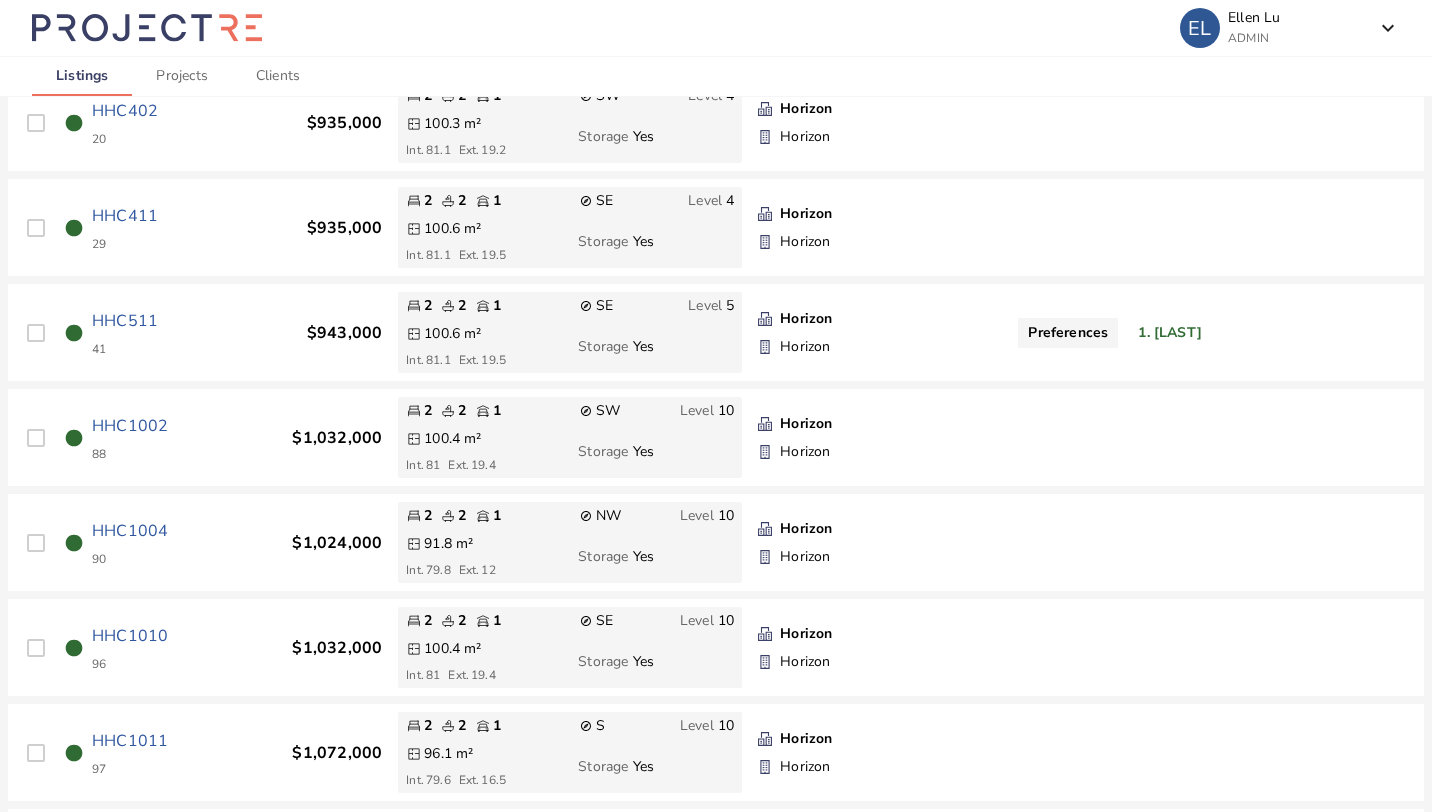 scroll, scrollTop: 0, scrollLeft: 0, axis: both 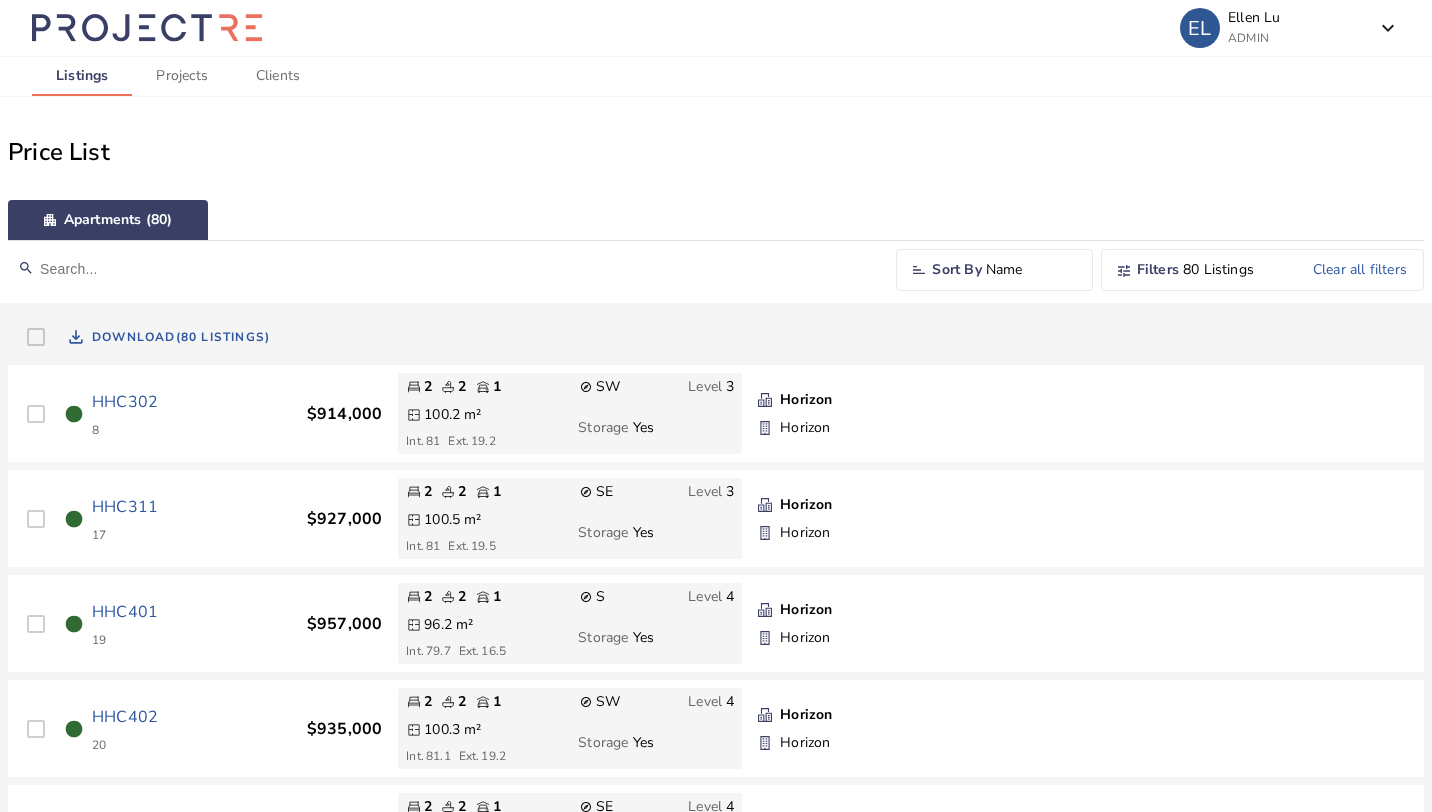 click on "Name" at bounding box center [1031, 270] 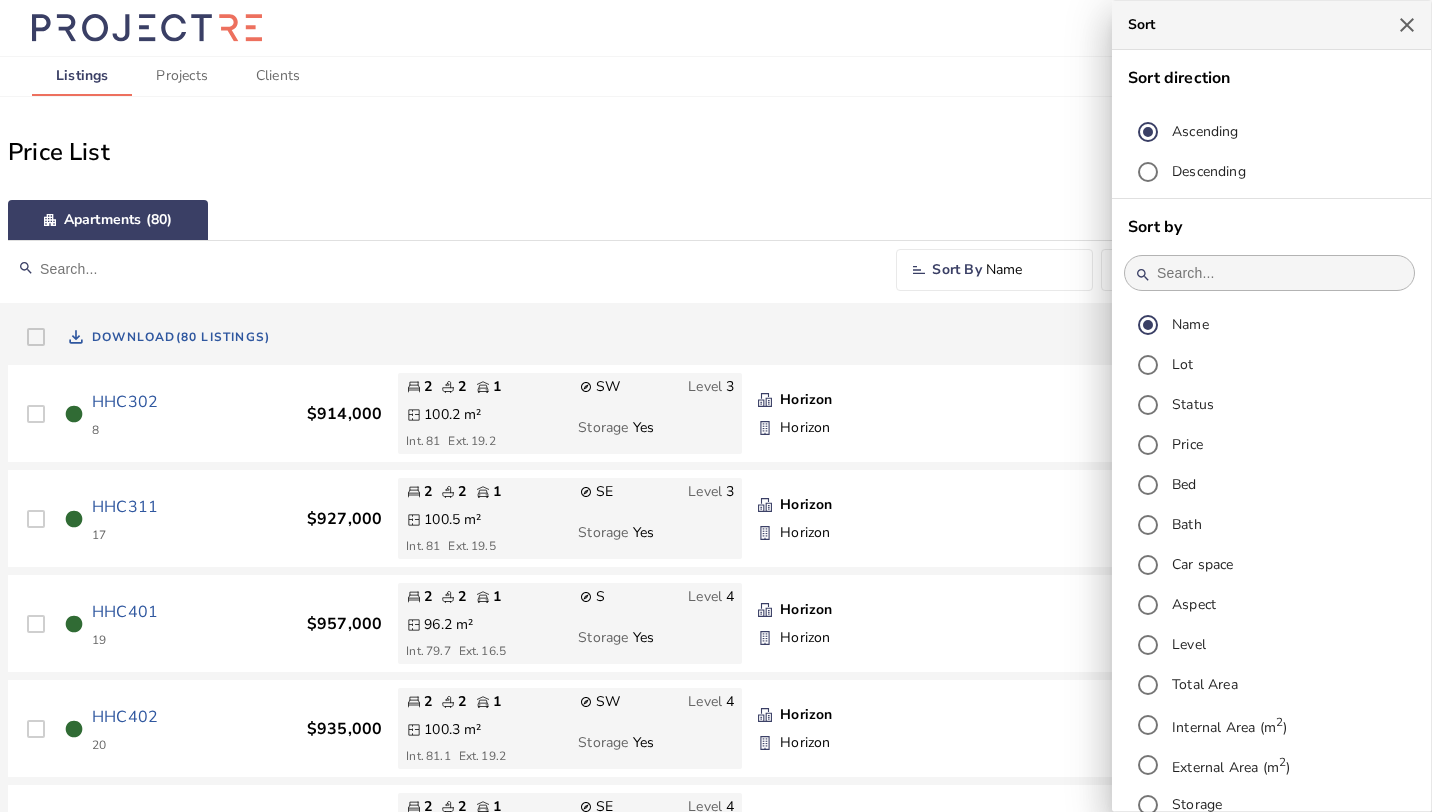 click at bounding box center (716, 406) 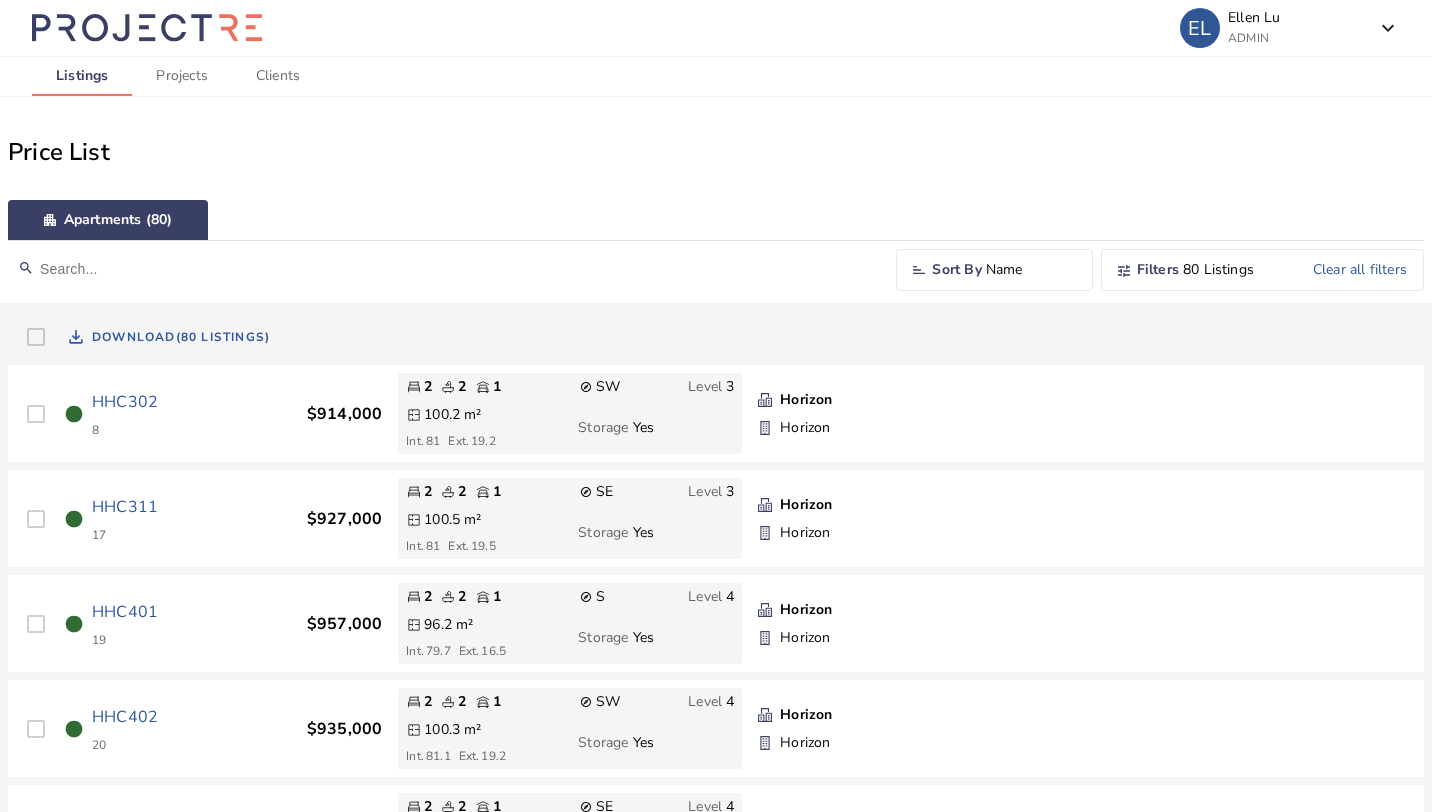 click on "Filters" at bounding box center (1158, 270) 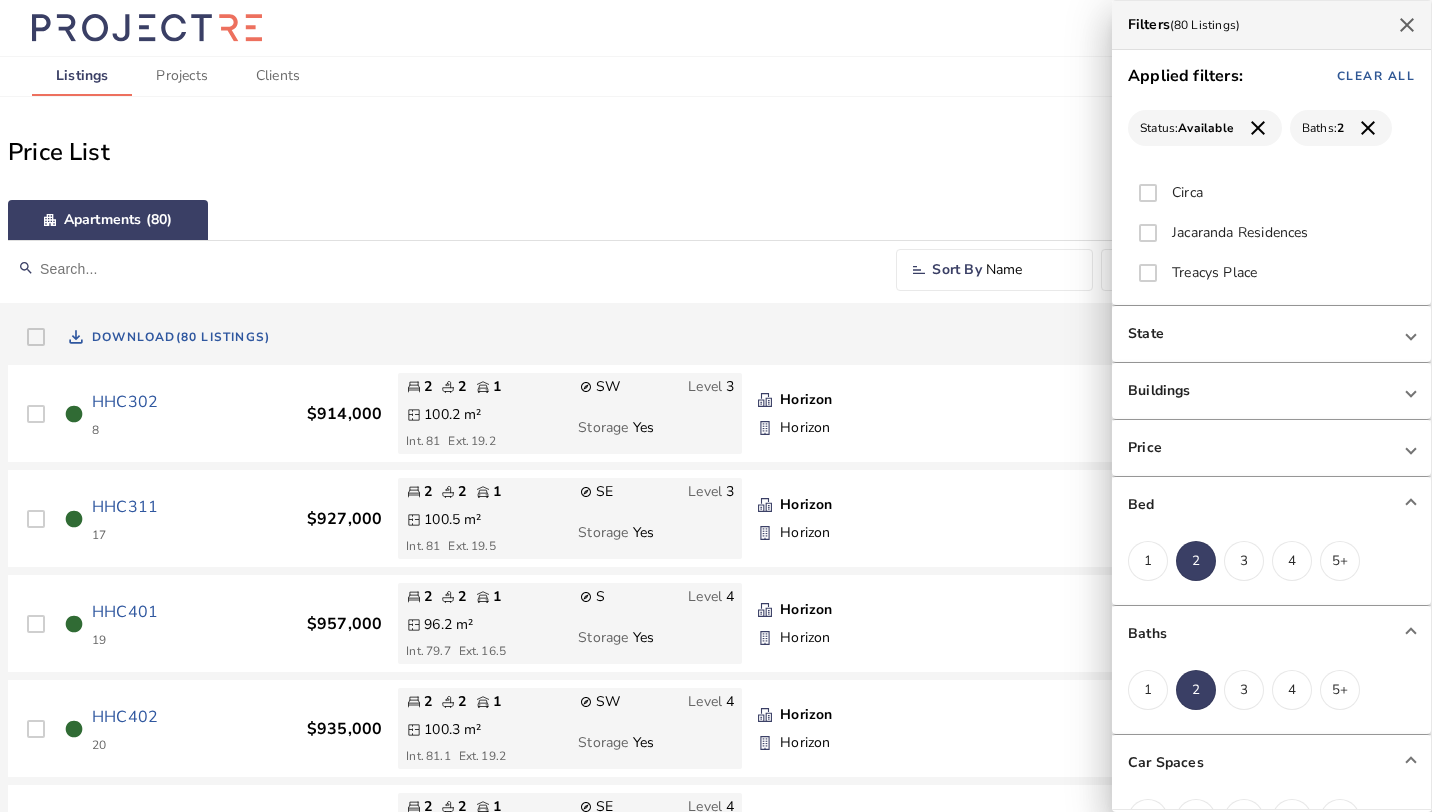 scroll, scrollTop: 772, scrollLeft: 0, axis: vertical 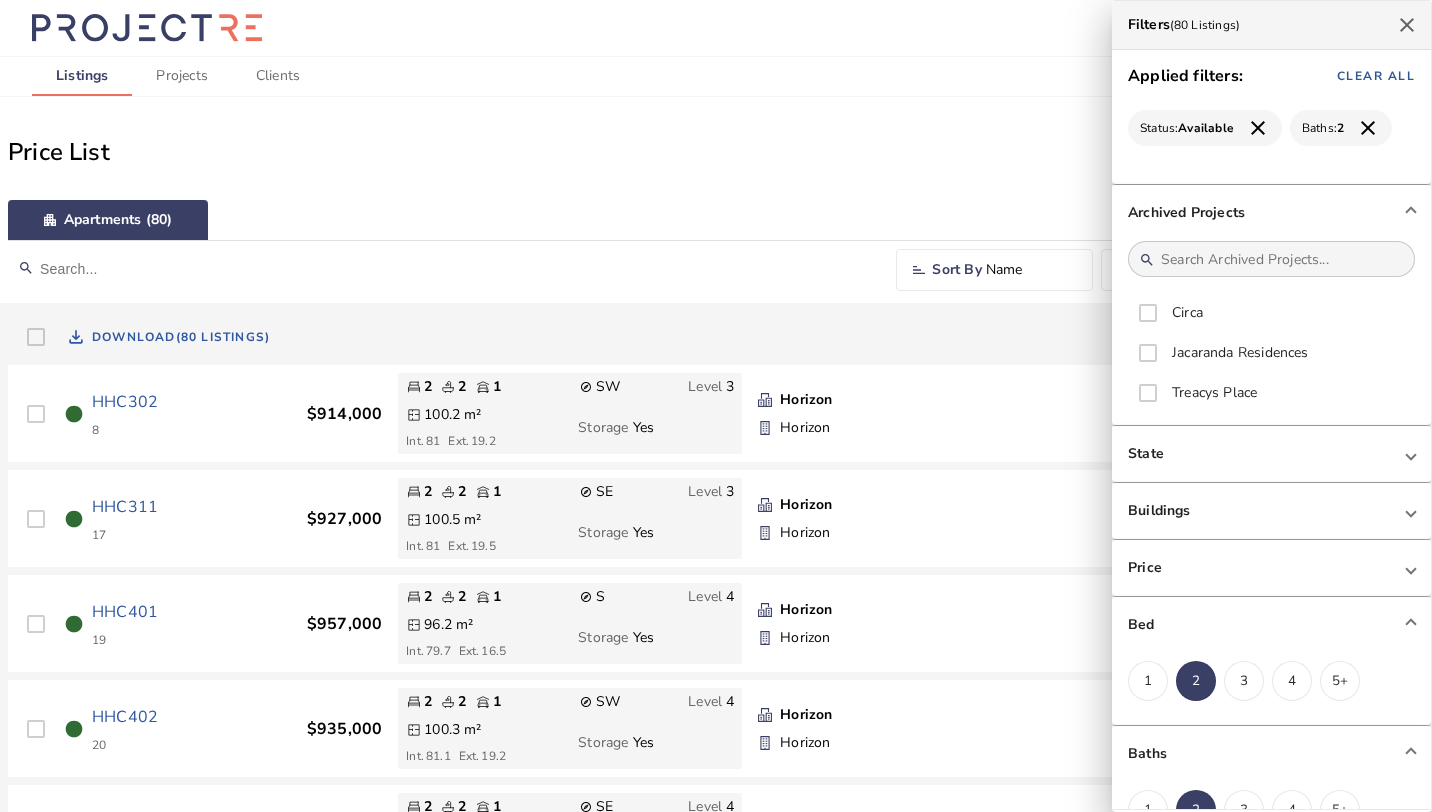 click at bounding box center [1271, 259] 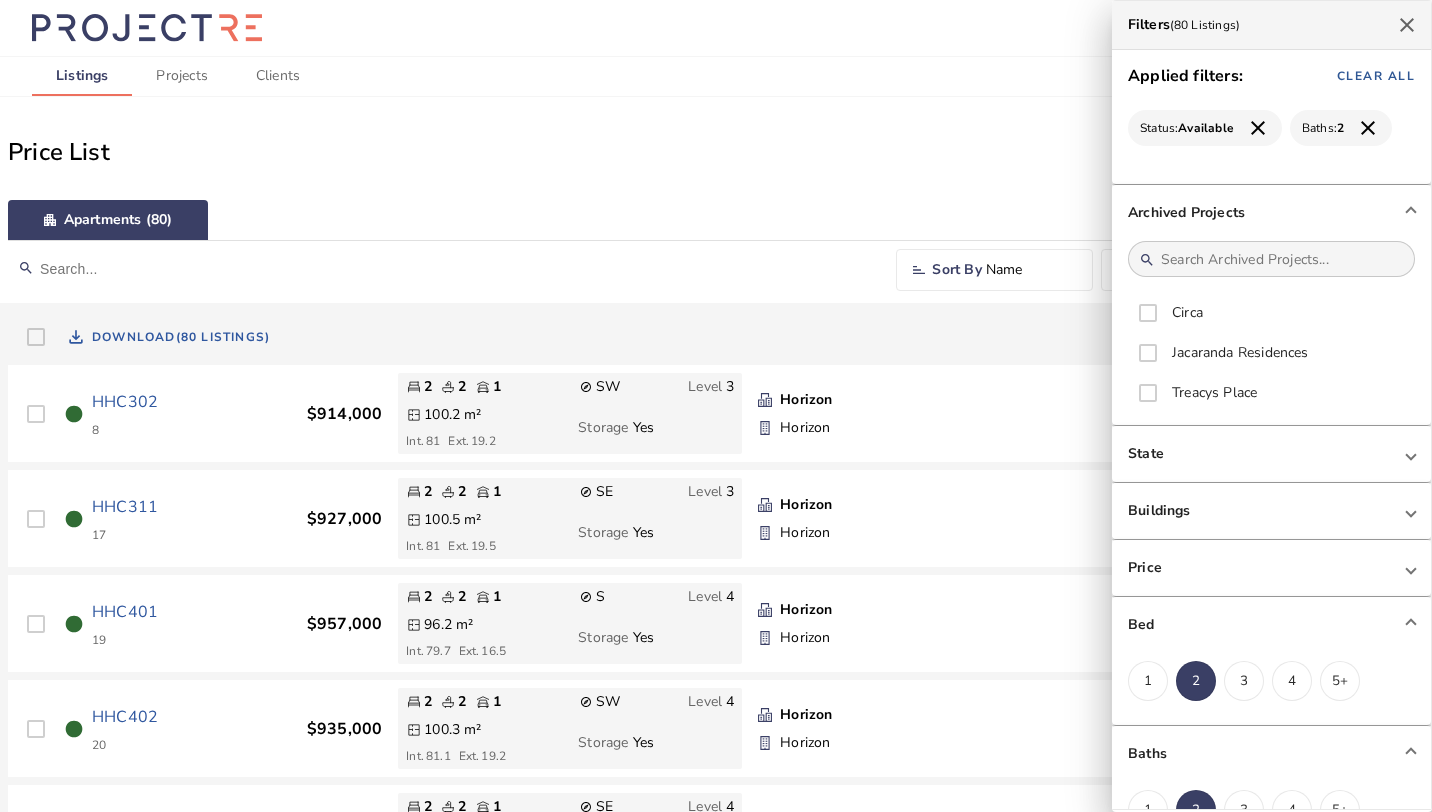 click on "Buildings" at bounding box center (1267, 511) 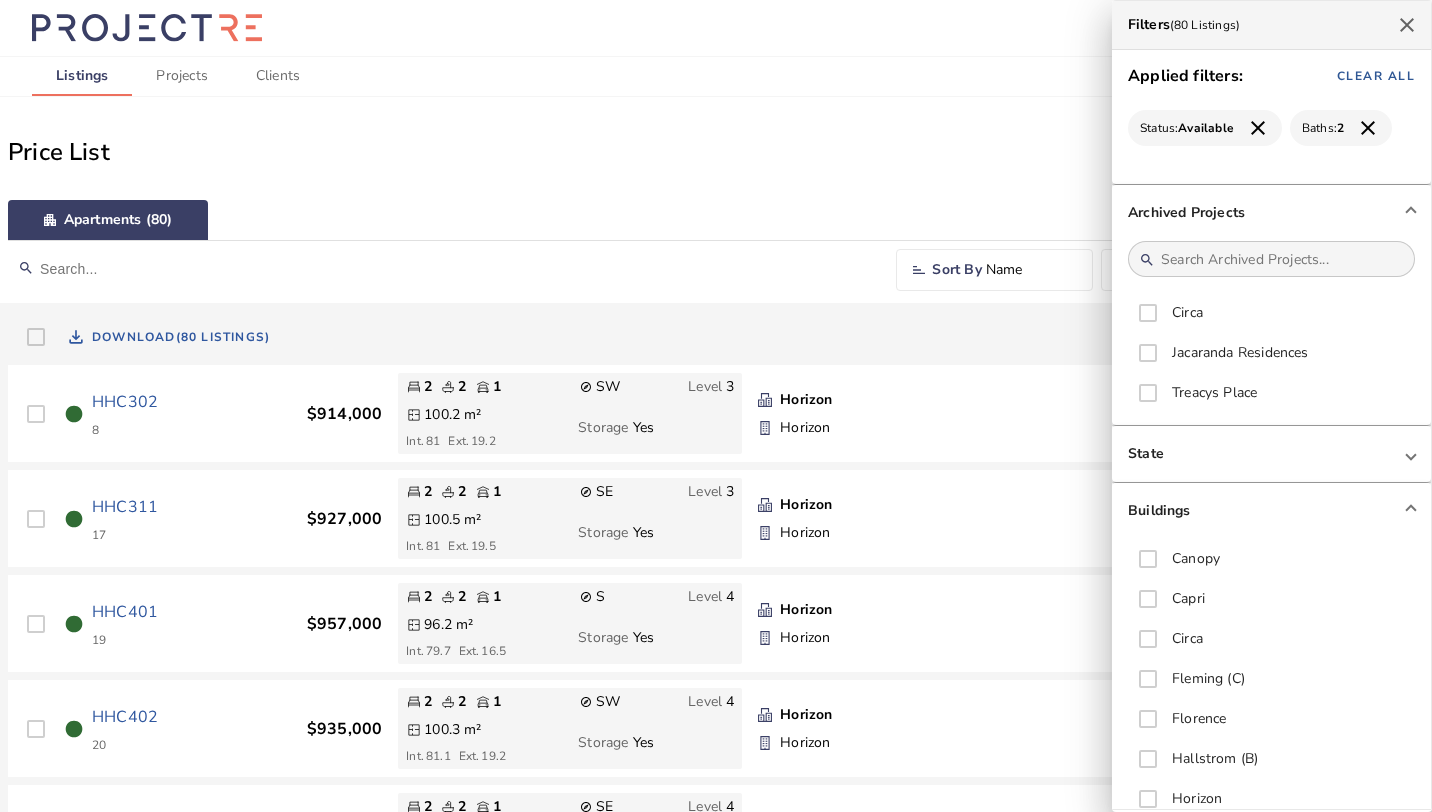 scroll, scrollTop: 80, scrollLeft: 0, axis: vertical 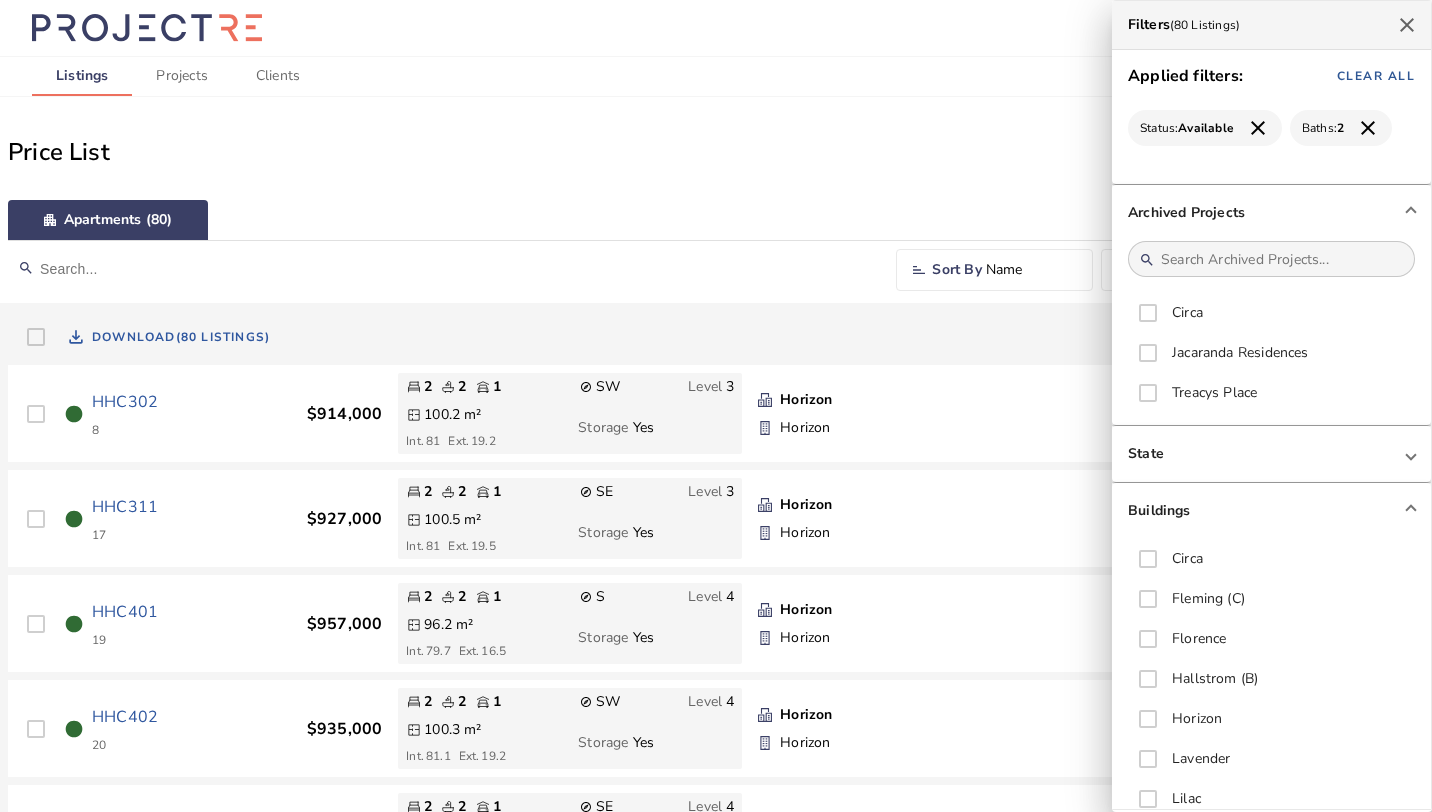 click on "Circa" at bounding box center [1165, 559] 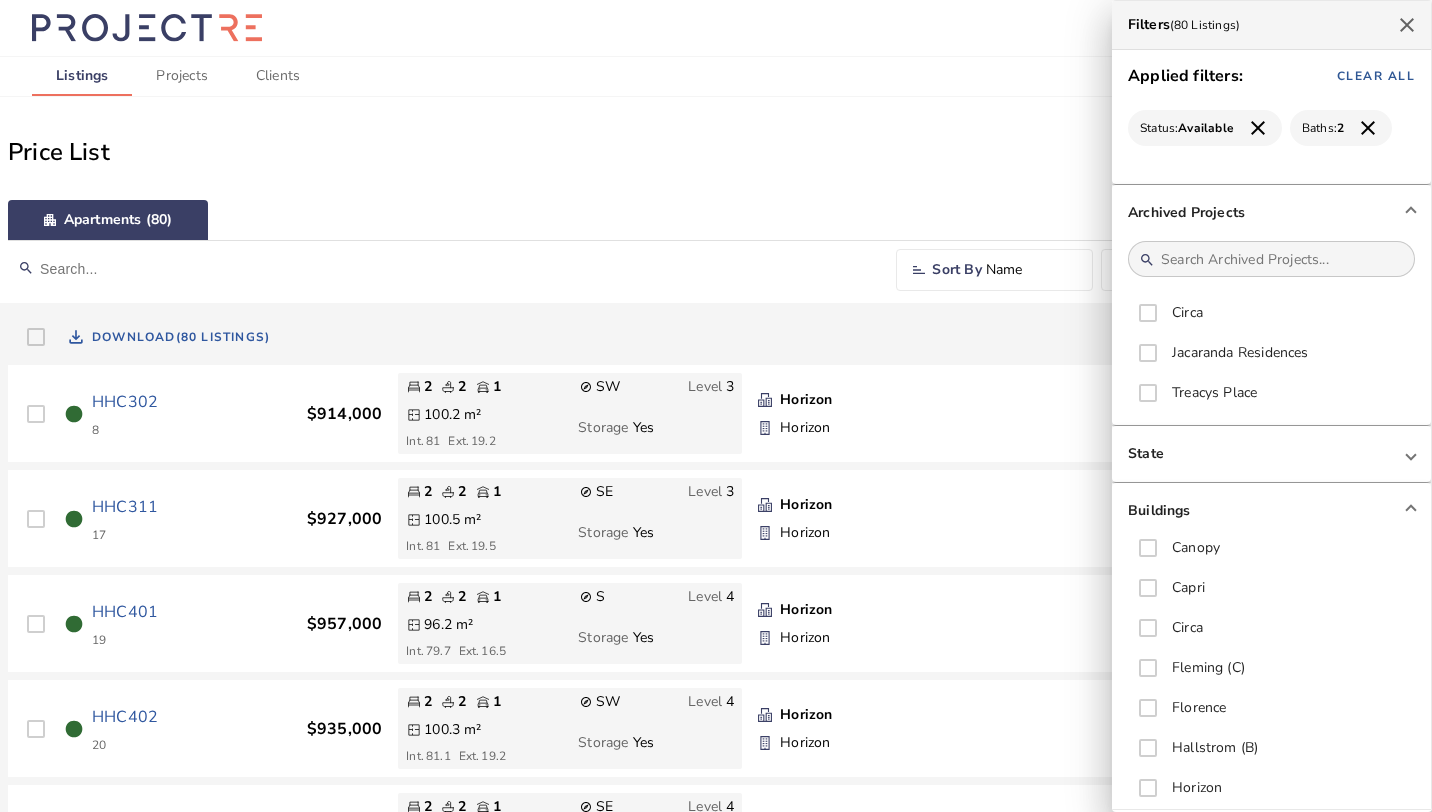click on "Capri" at bounding box center [1188, 587] 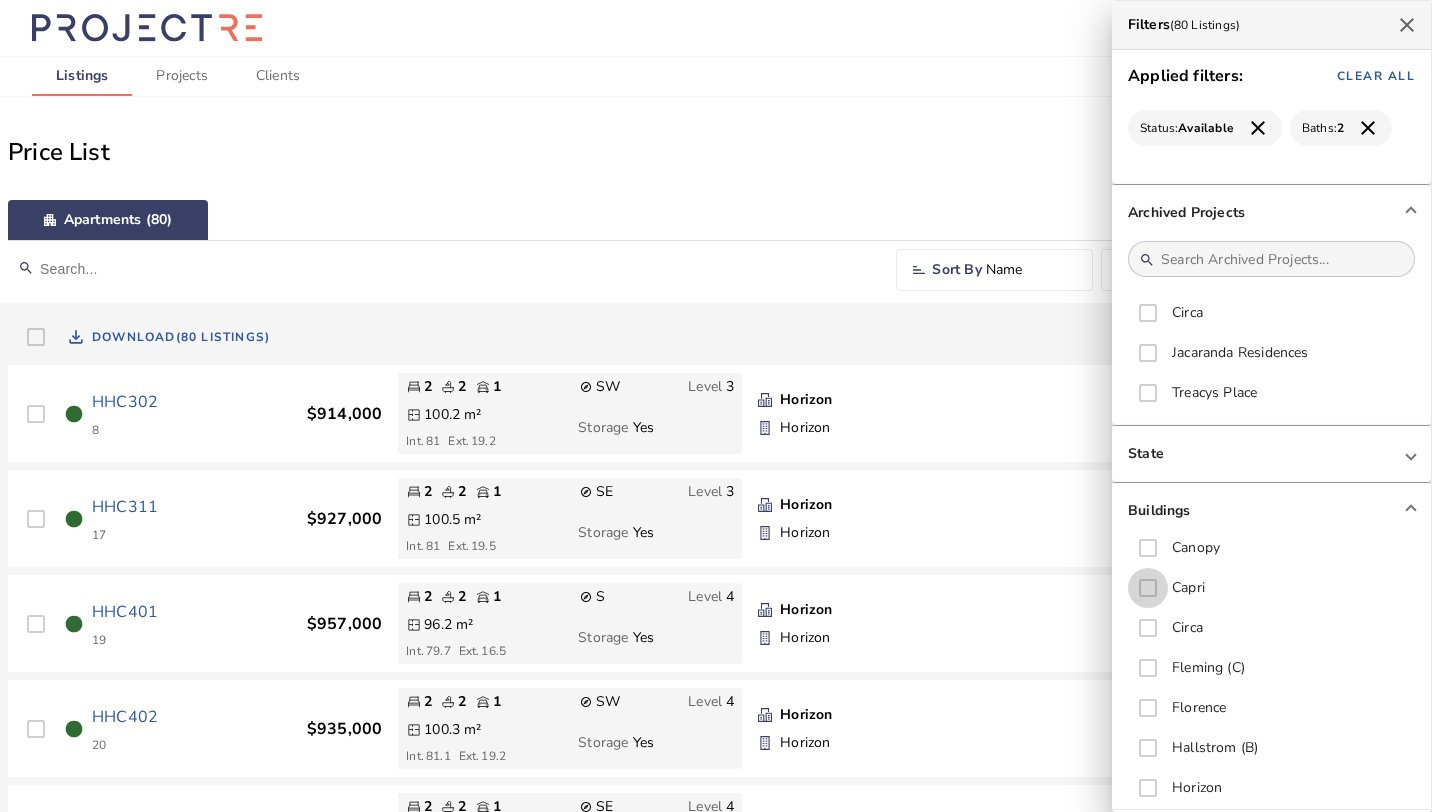 click on "Capri" at bounding box center [1148, 588] 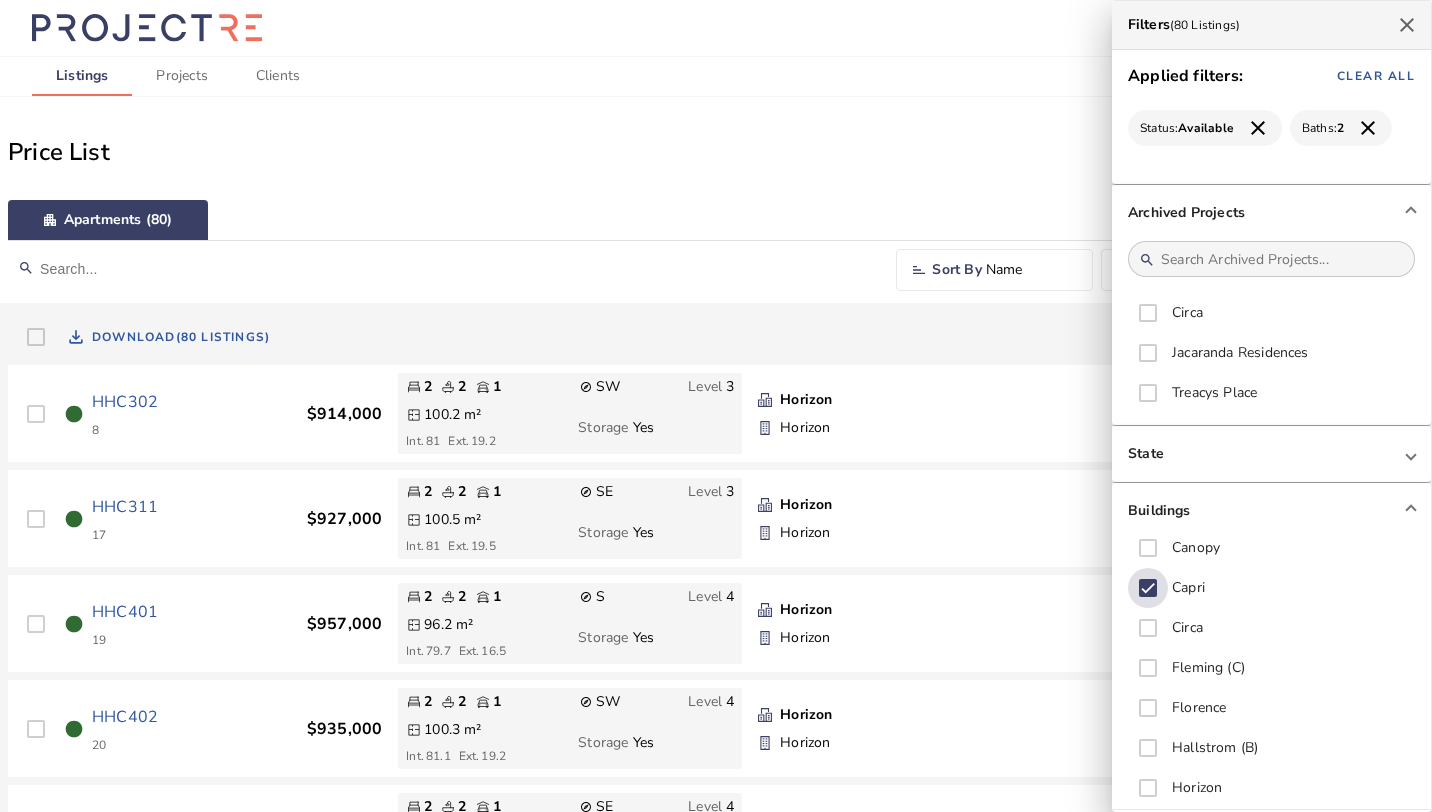 checkbox on "true" 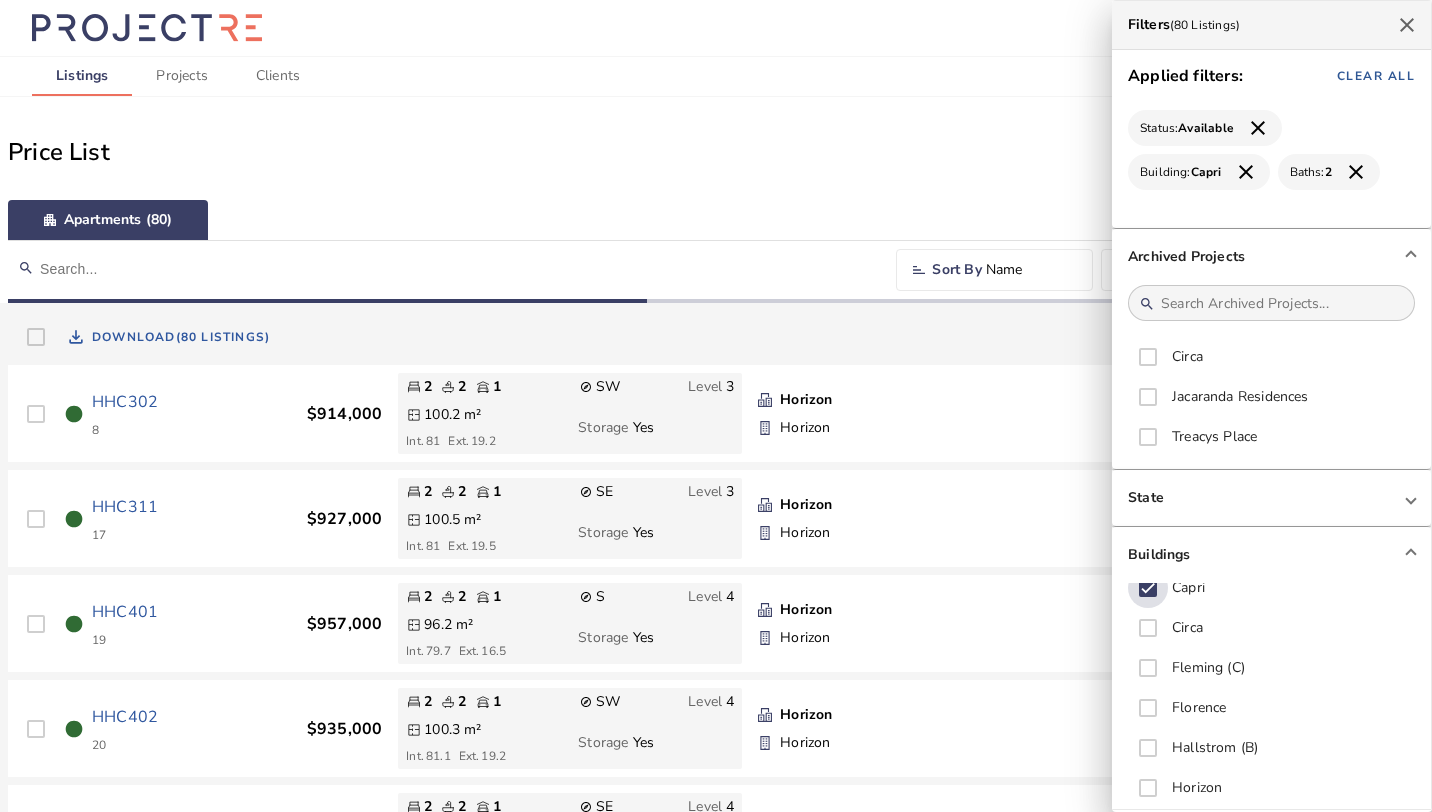scroll, scrollTop: 80, scrollLeft: 0, axis: vertical 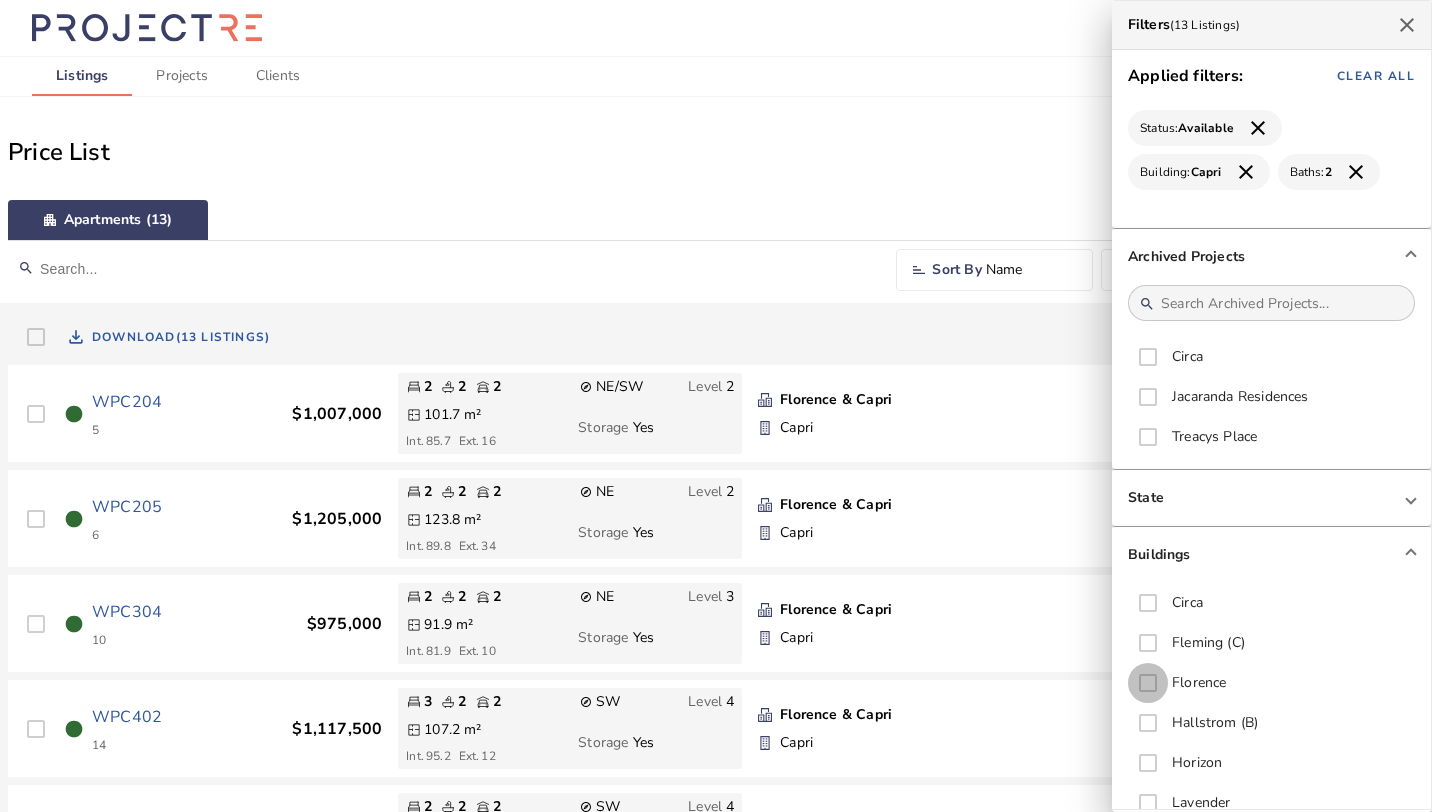 click on "Florence" at bounding box center [1148, 683] 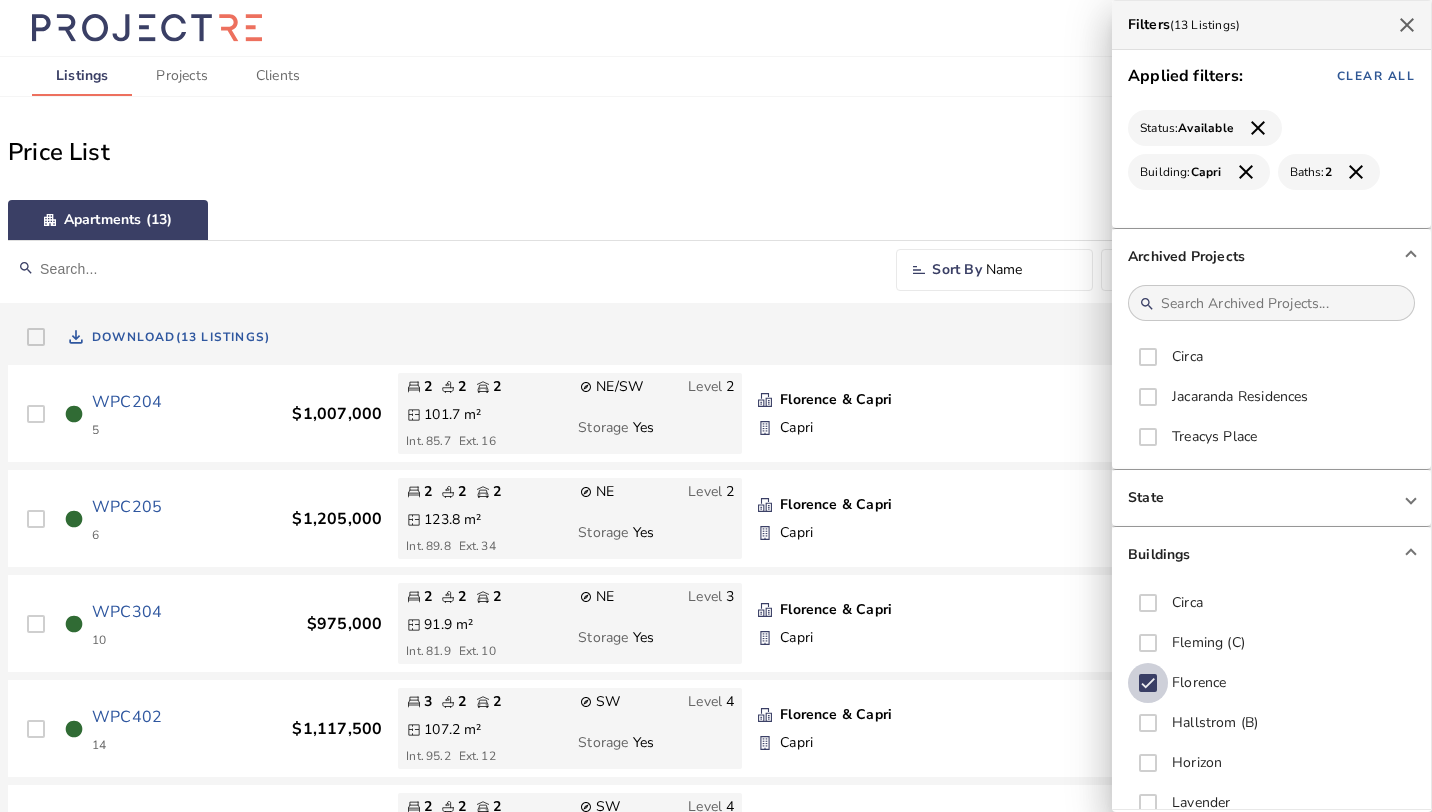checkbox on "true" 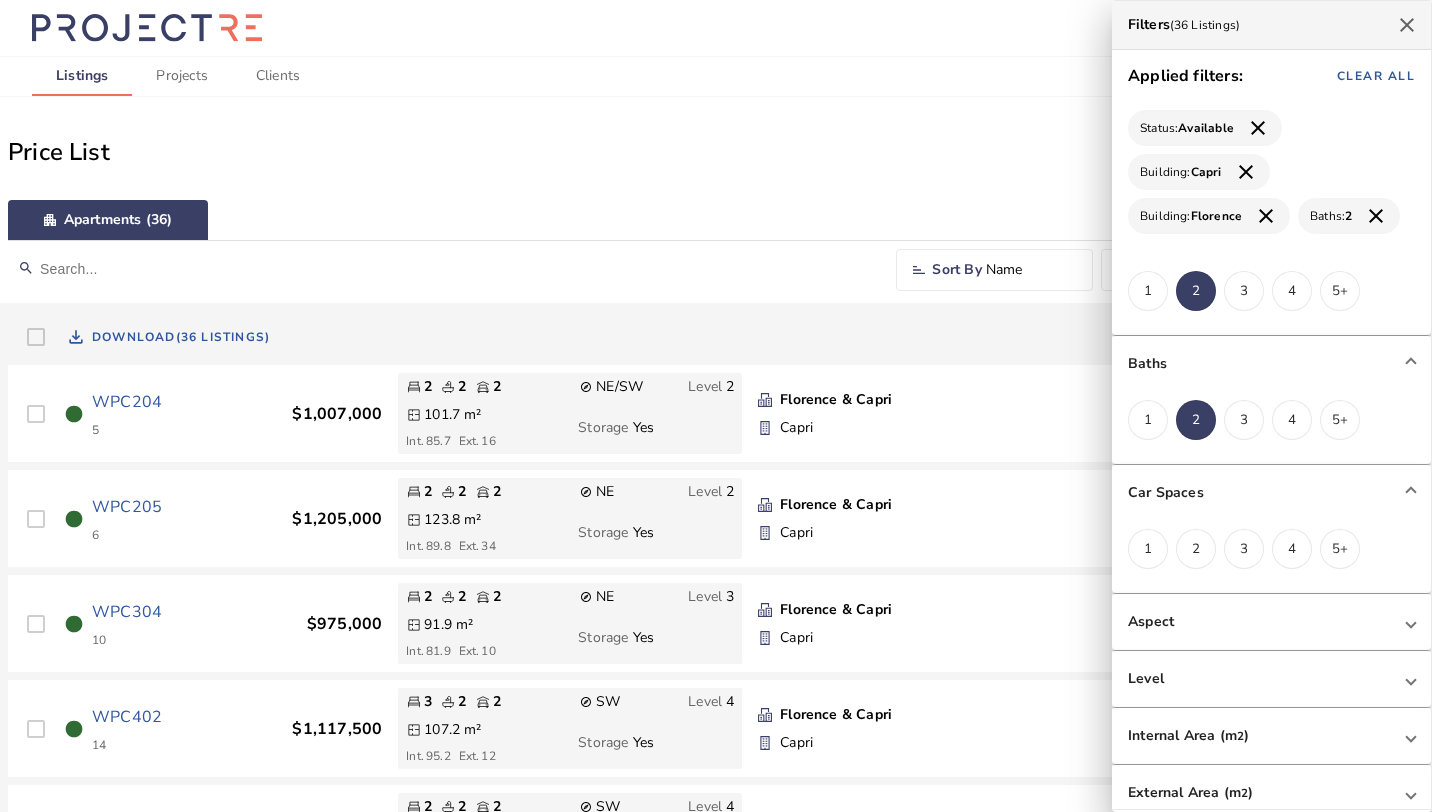 scroll, scrollTop: 1838, scrollLeft: 0, axis: vertical 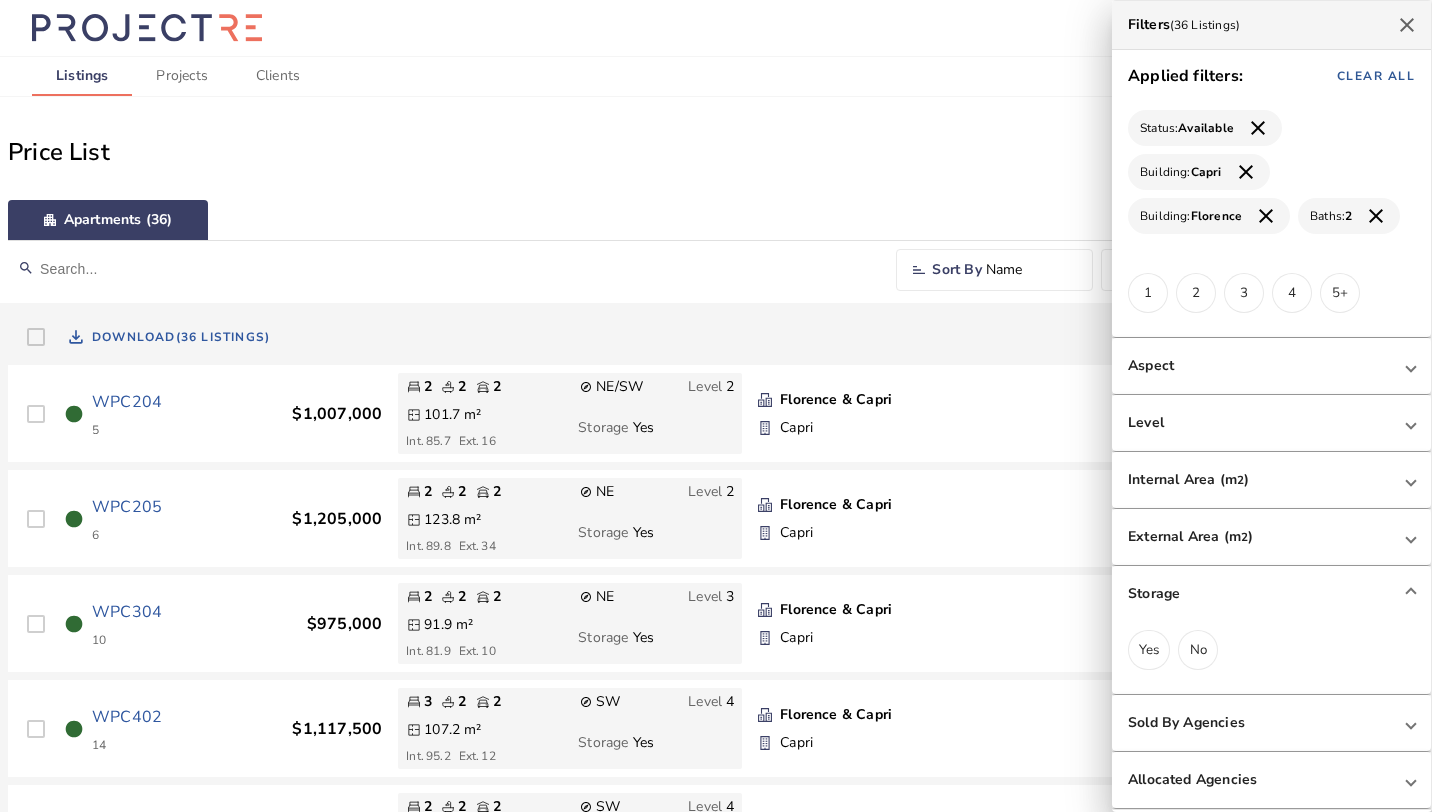 click at bounding box center (716, 406) 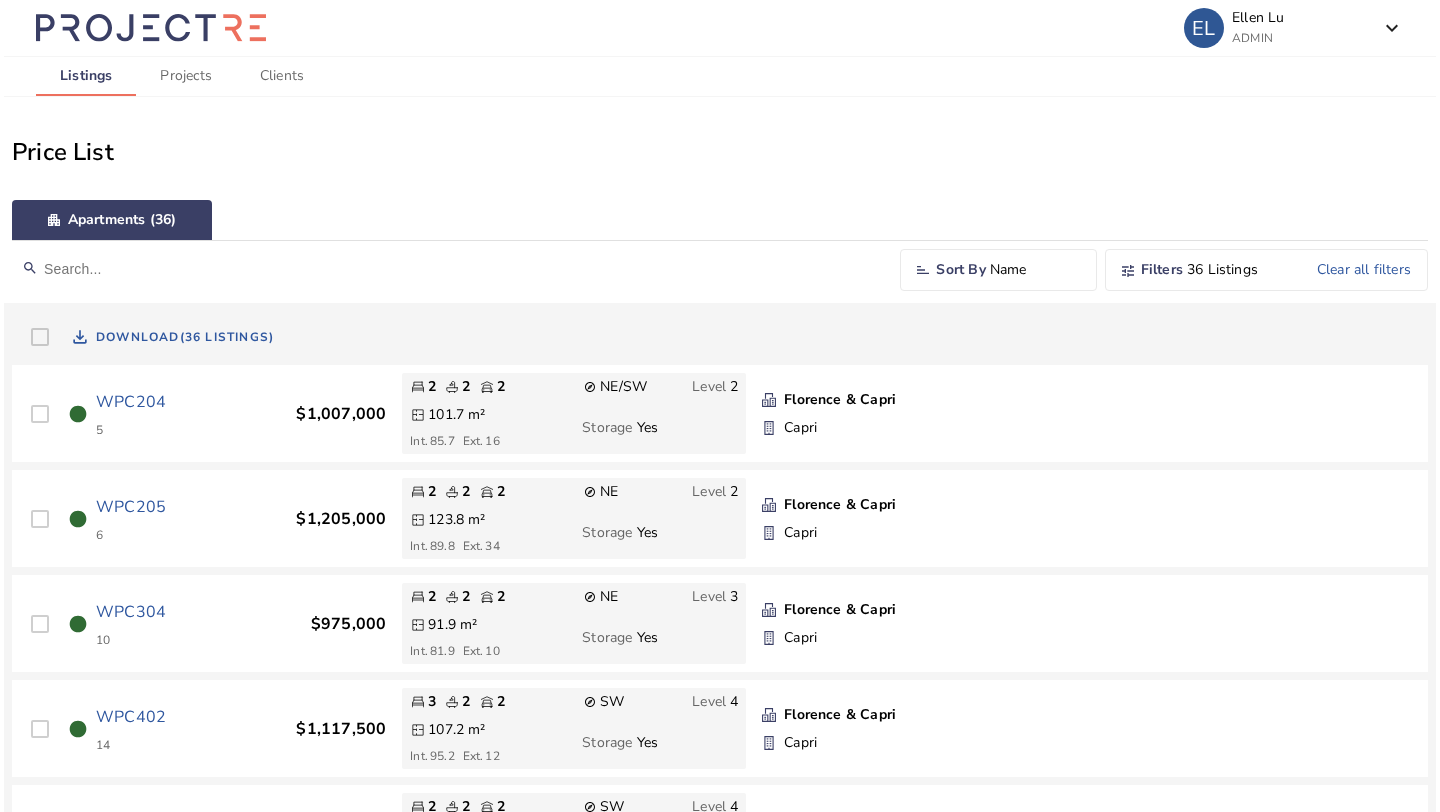scroll, scrollTop: 73, scrollLeft: 0, axis: vertical 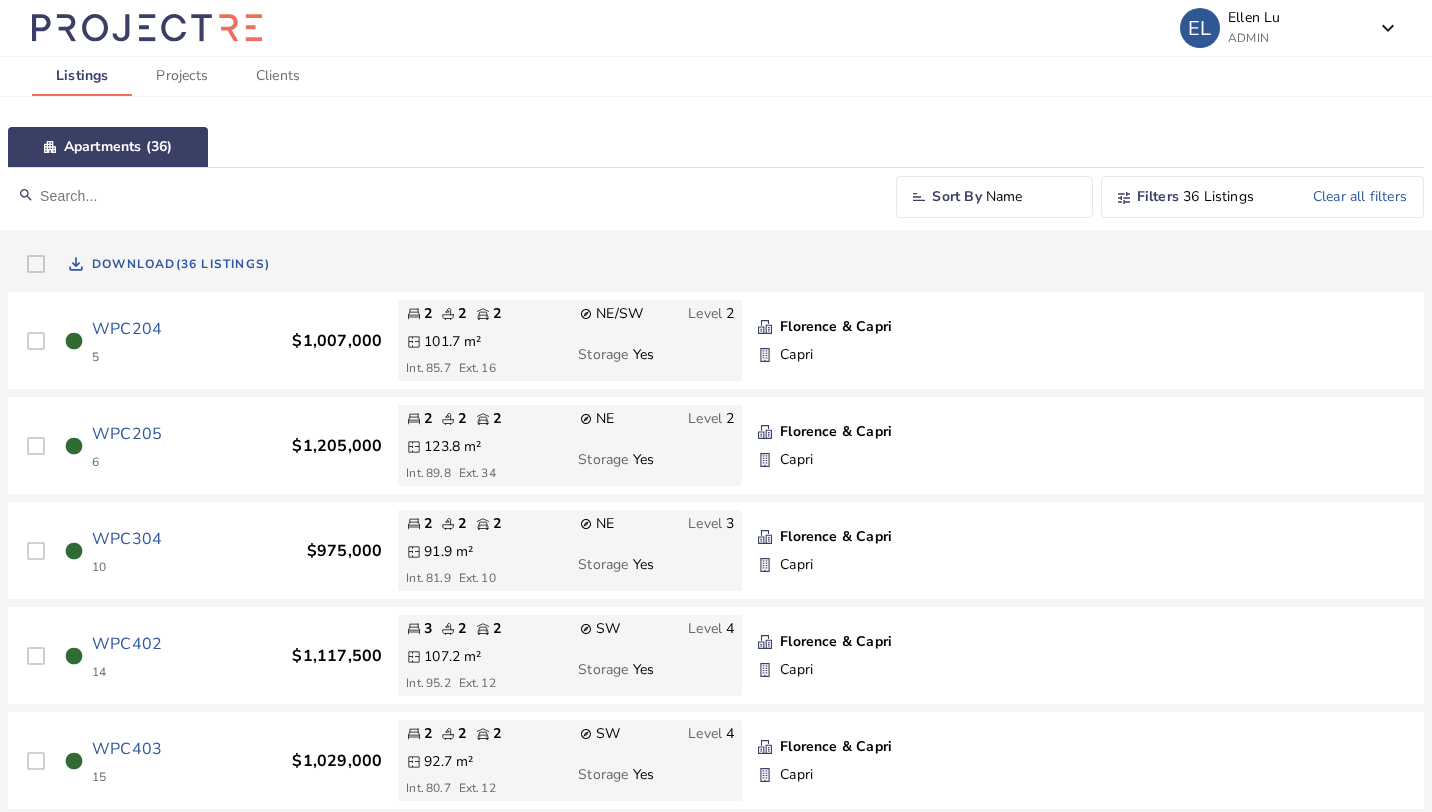 click on "WPC304" at bounding box center (127, 539) 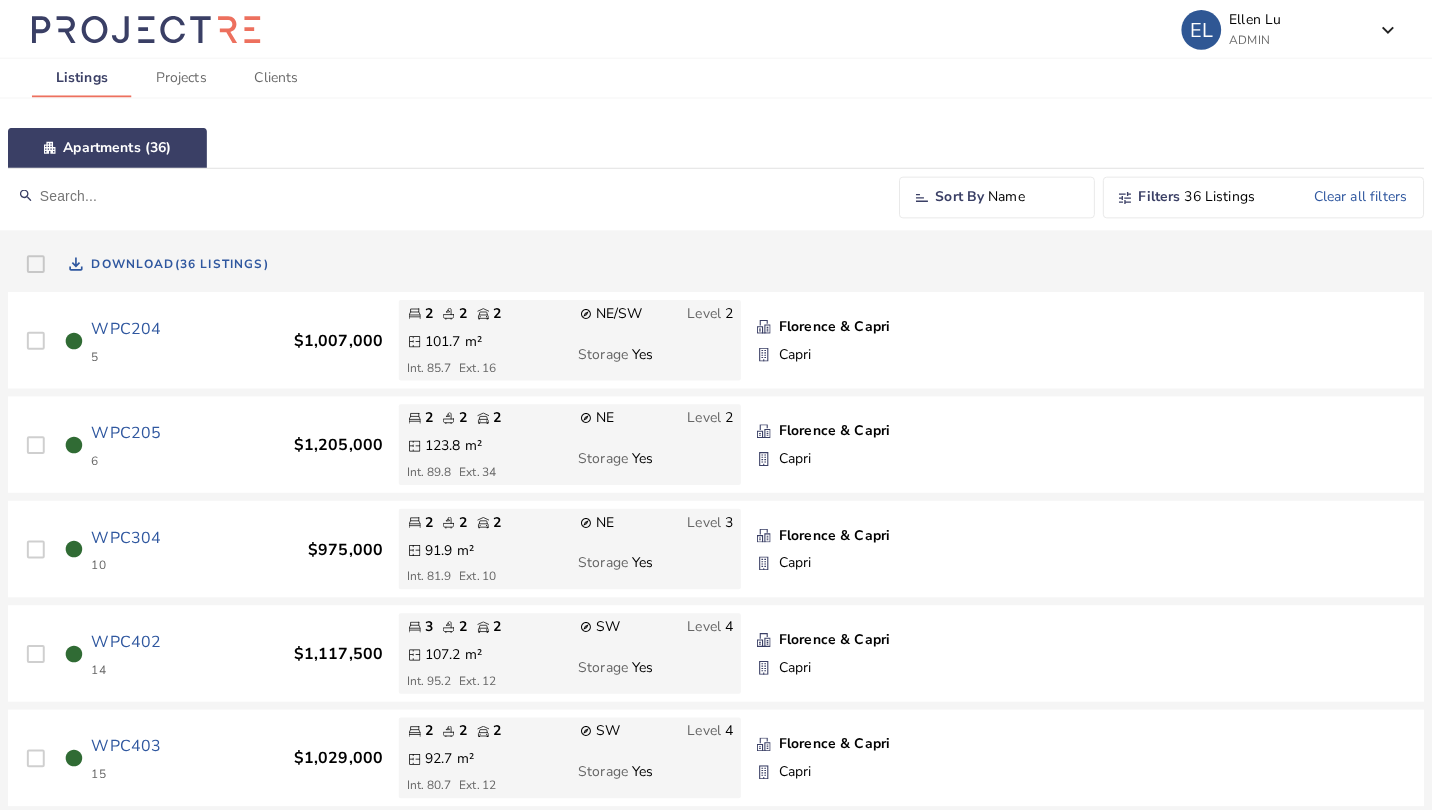 scroll, scrollTop: 0, scrollLeft: 0, axis: both 